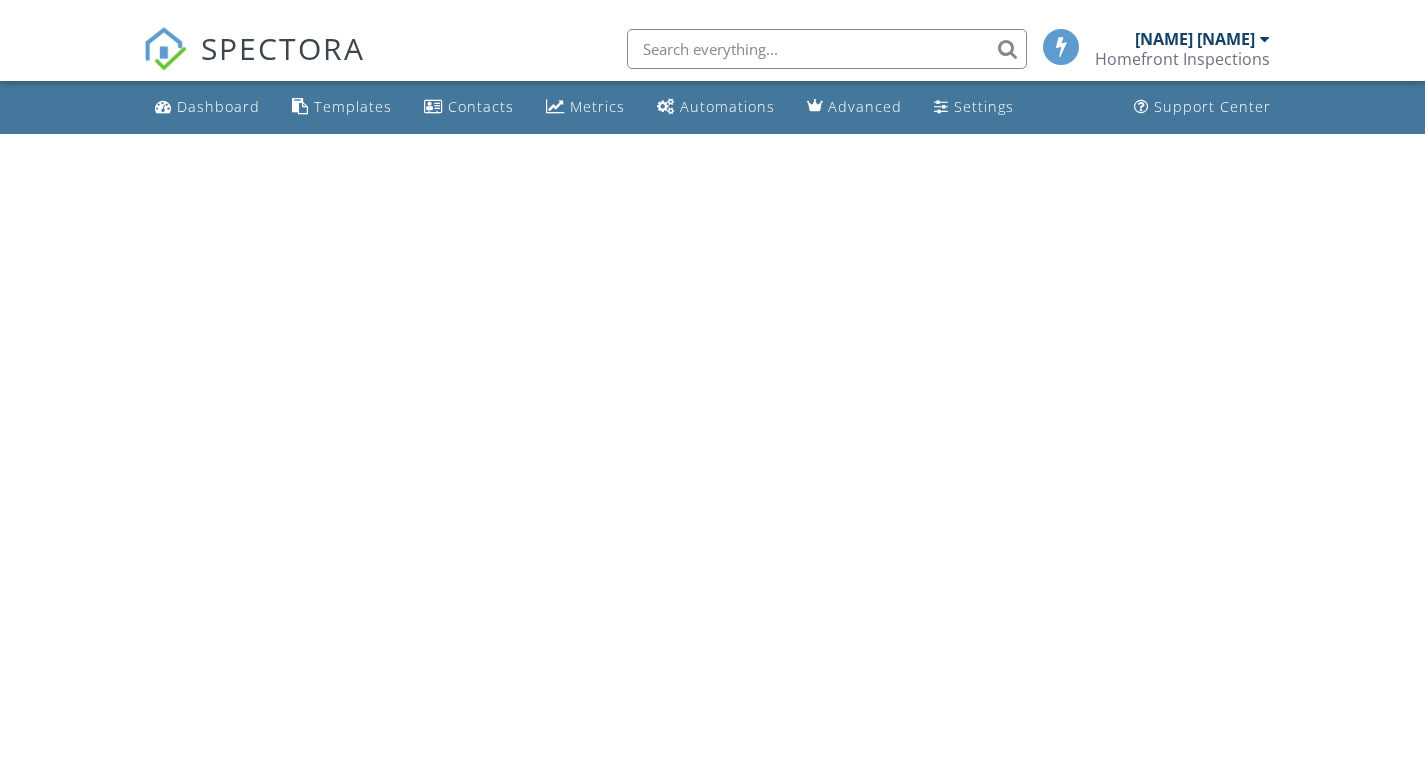 scroll, scrollTop: 0, scrollLeft: 0, axis: both 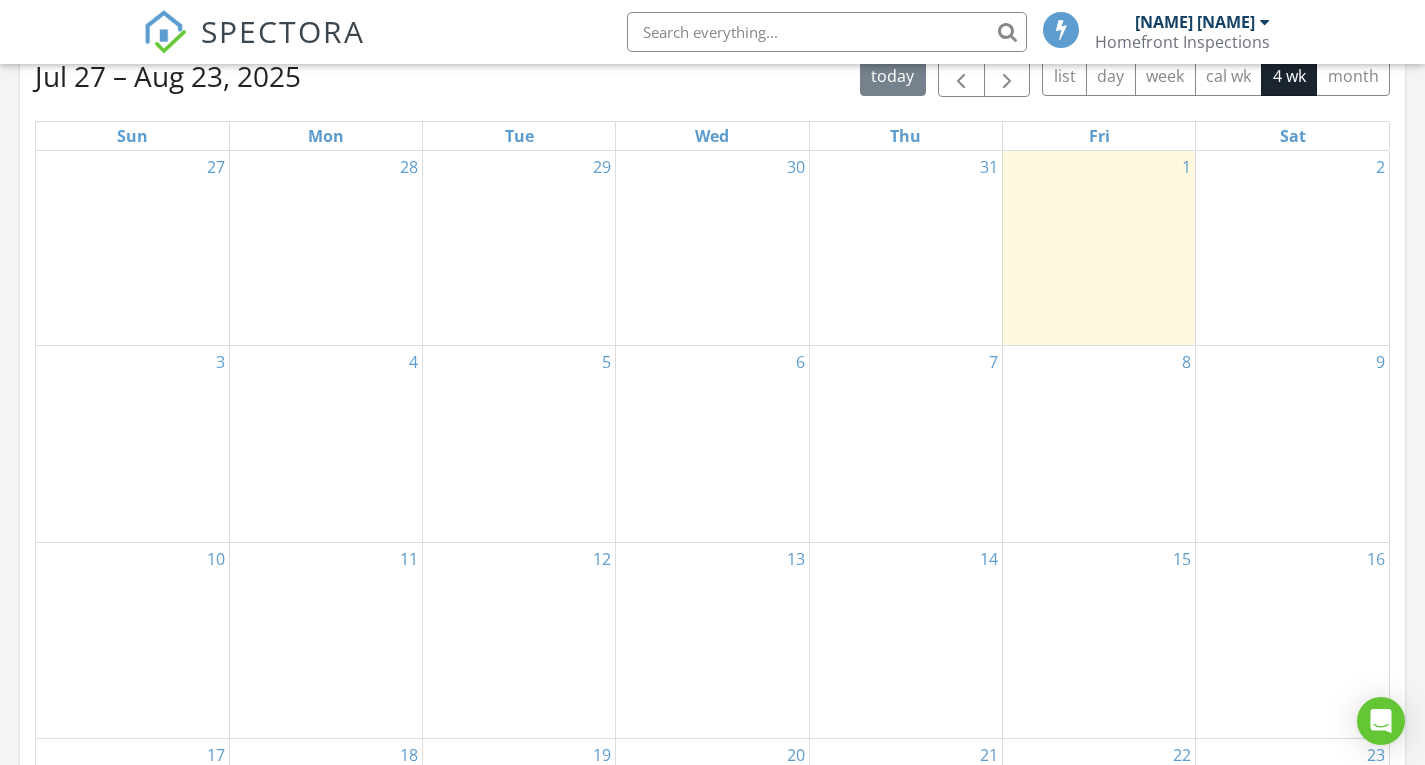 click on "5" at bounding box center (519, 443) 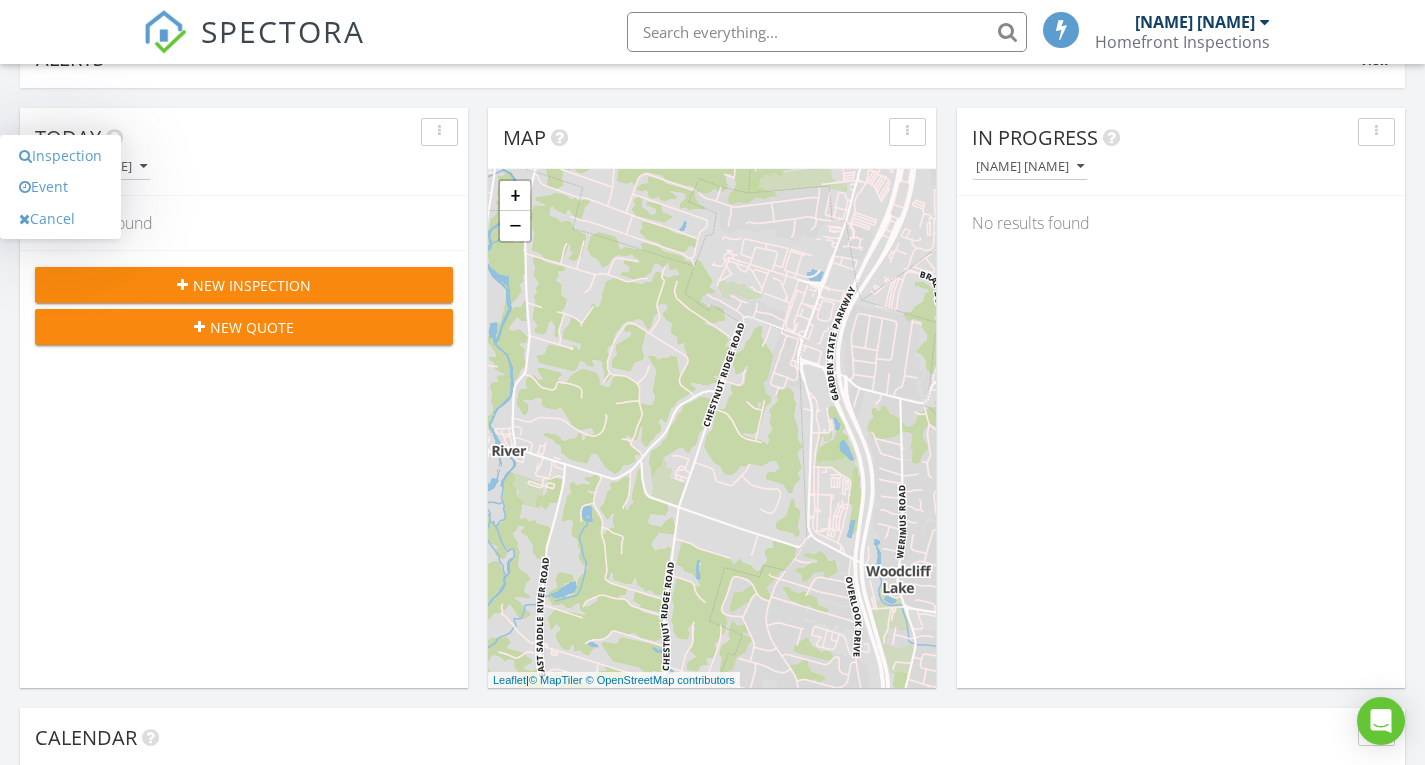 scroll, scrollTop: 0, scrollLeft: 0, axis: both 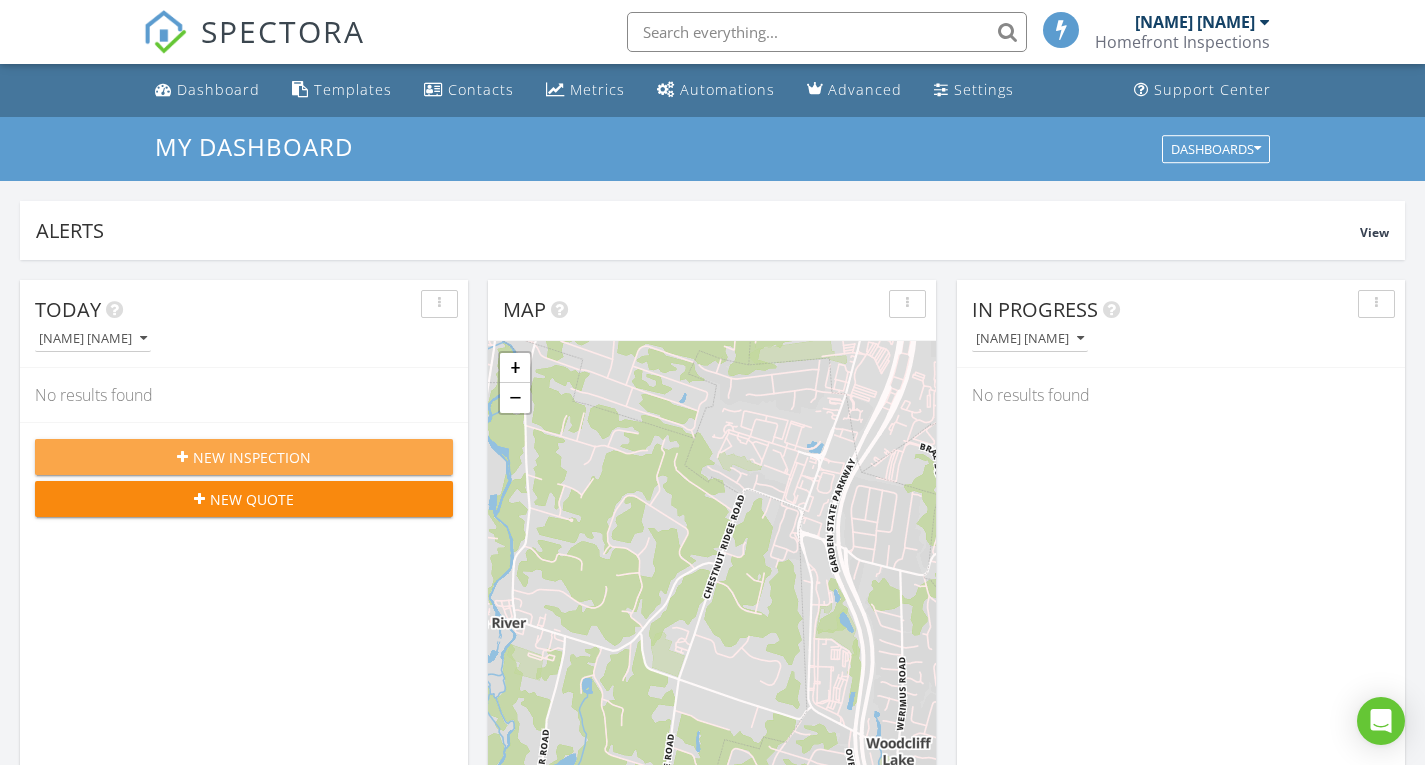 click on "New Inspection" at bounding box center (252, 457) 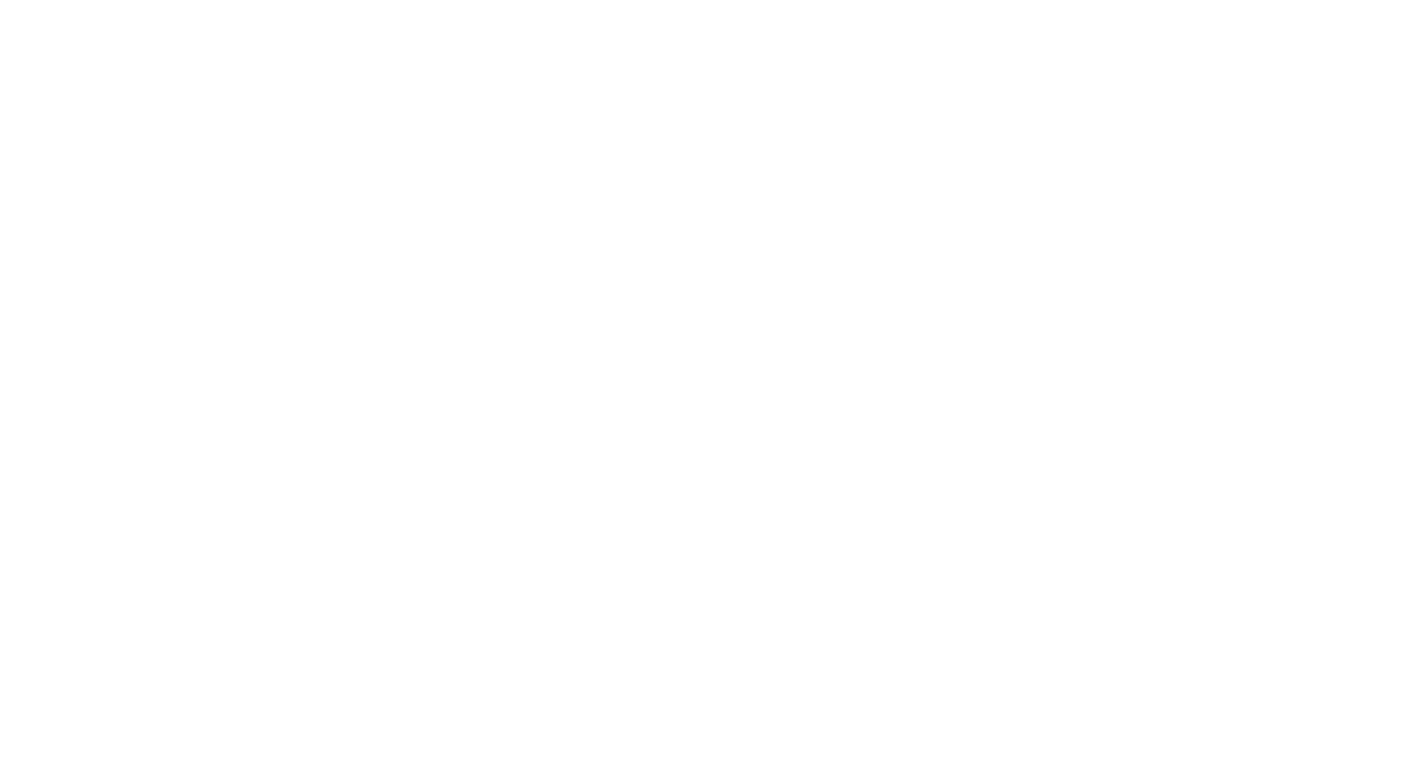 scroll, scrollTop: 0, scrollLeft: 0, axis: both 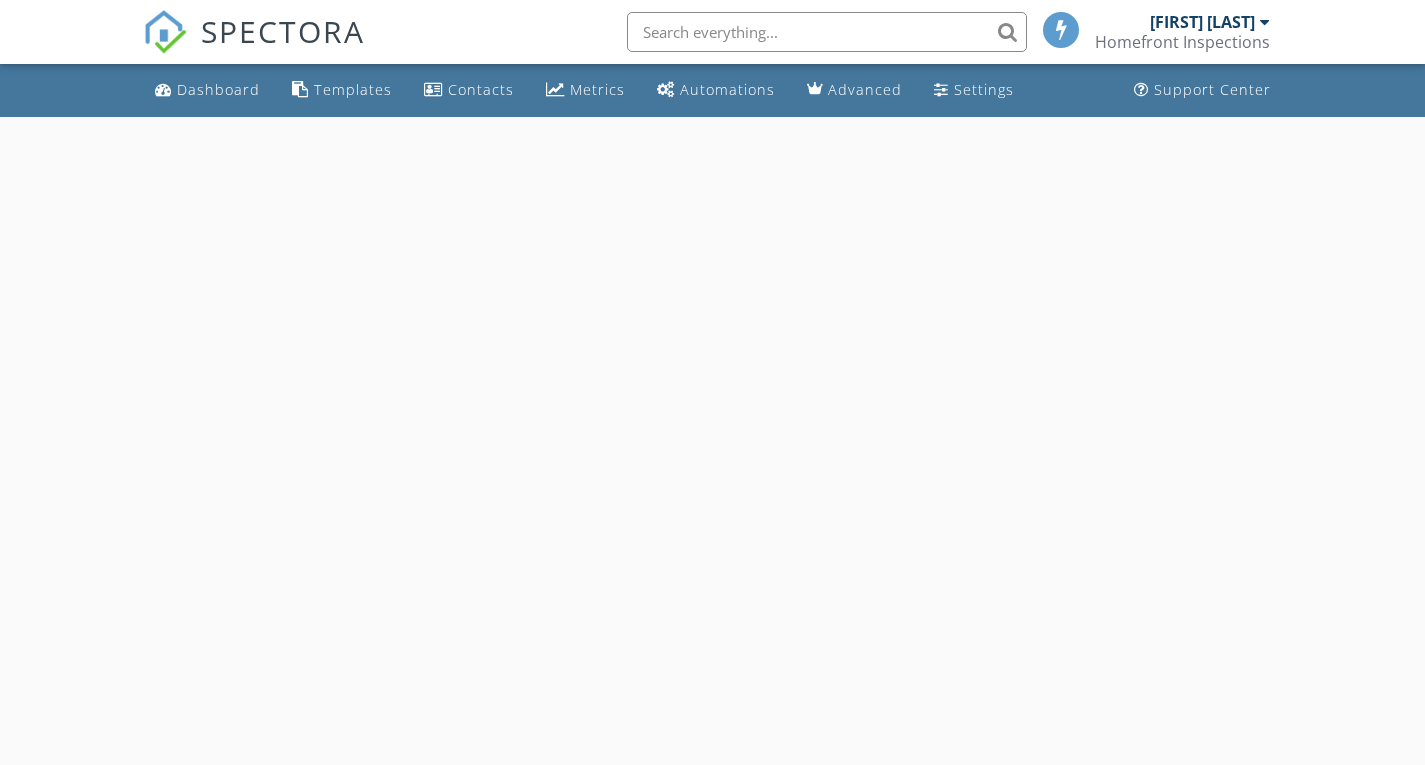 select on "7" 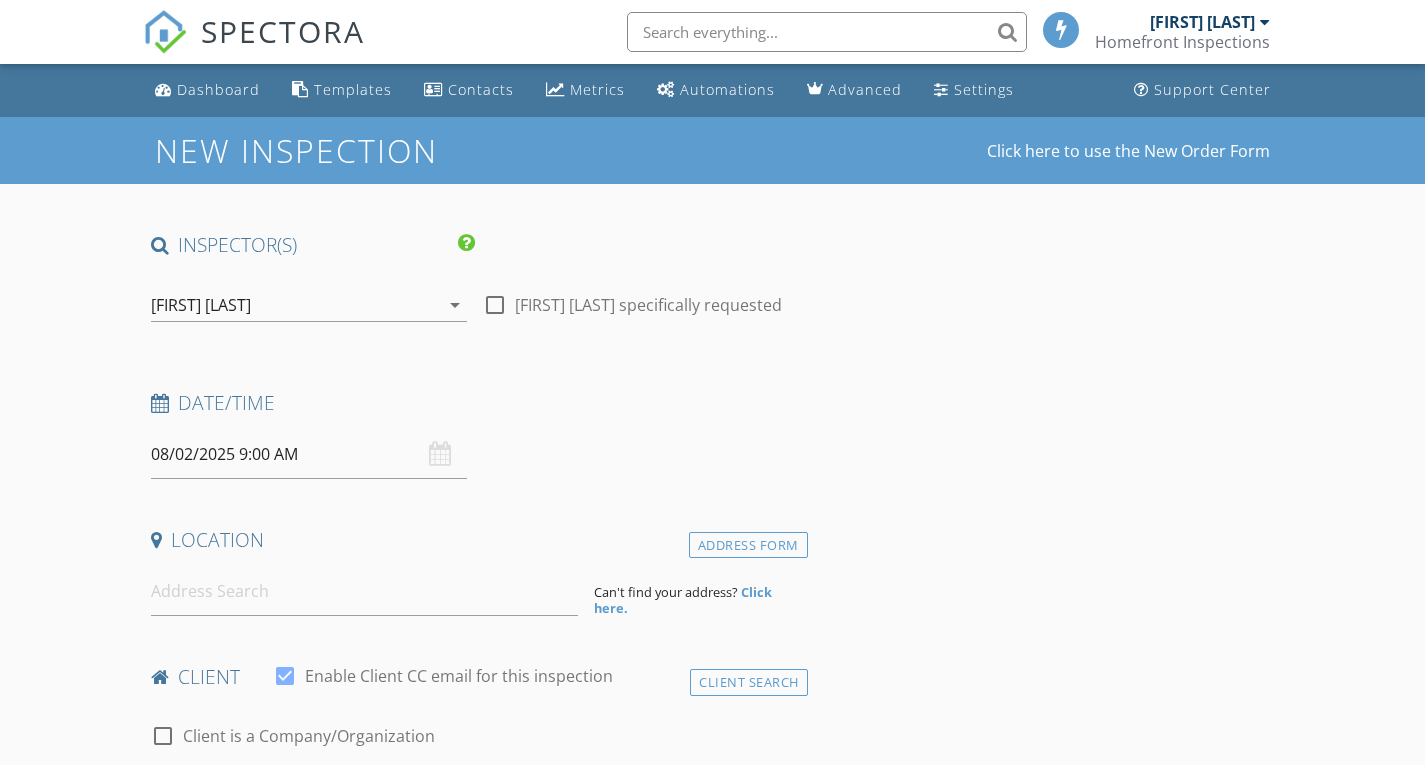 click on "08/02/2025 9:00 AM" at bounding box center (309, 454) 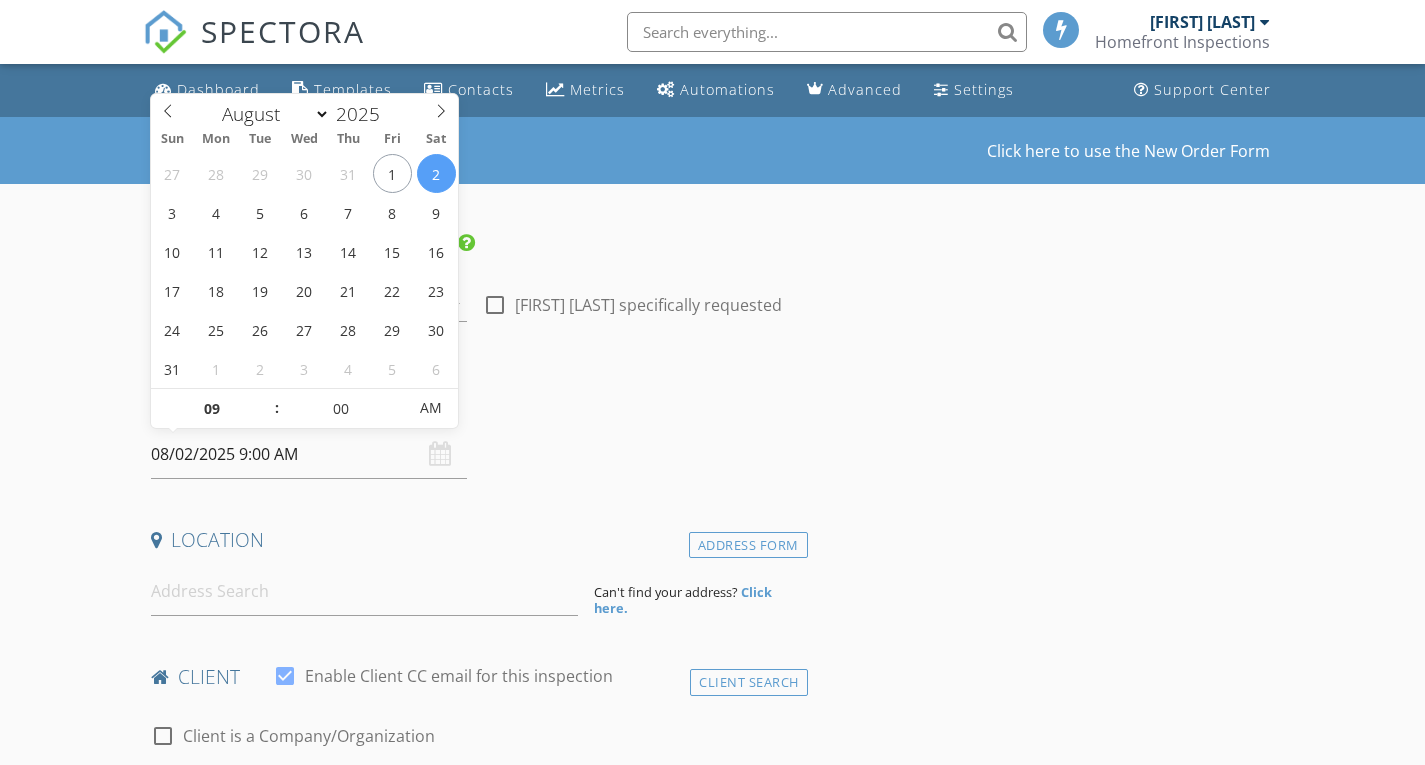 click on "08/02/2025 9:00 AM" at bounding box center (309, 454) 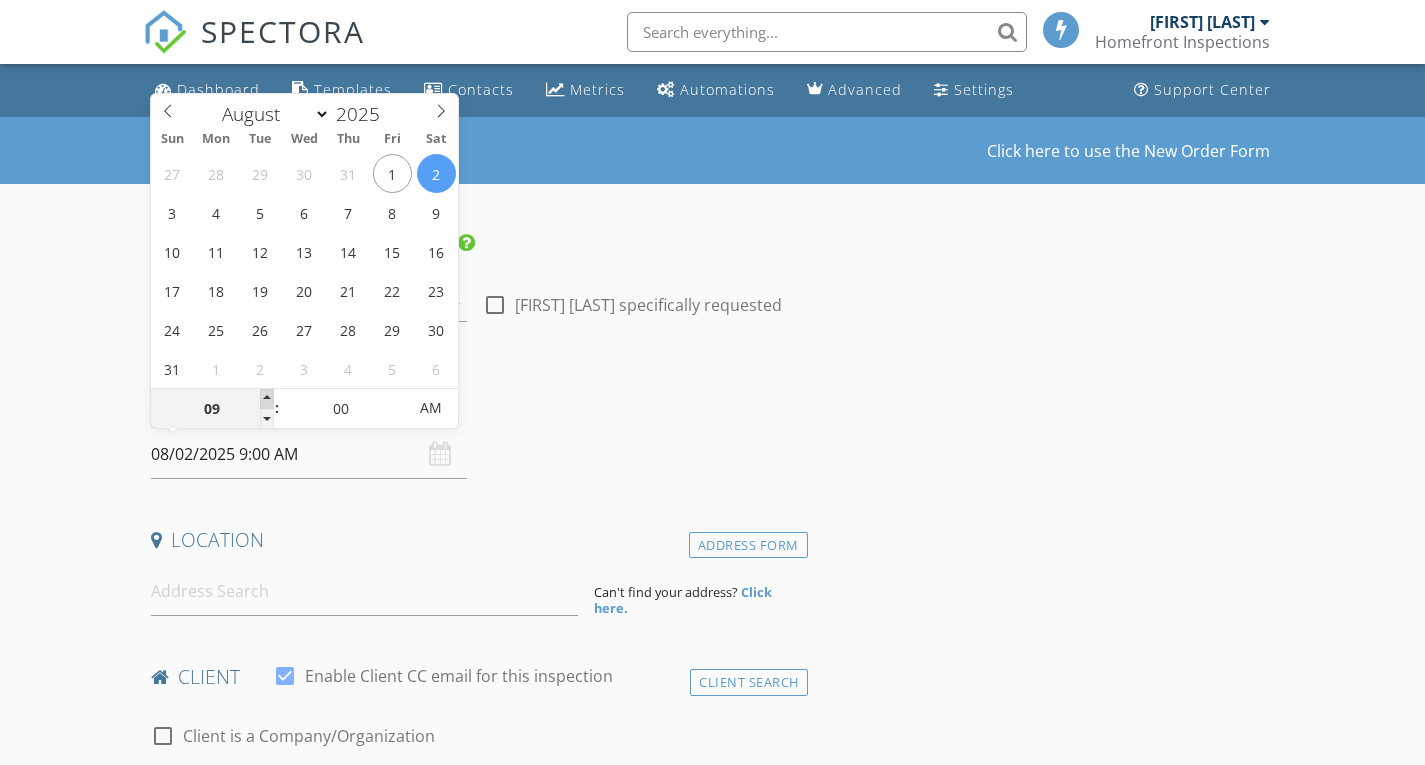 type on "10" 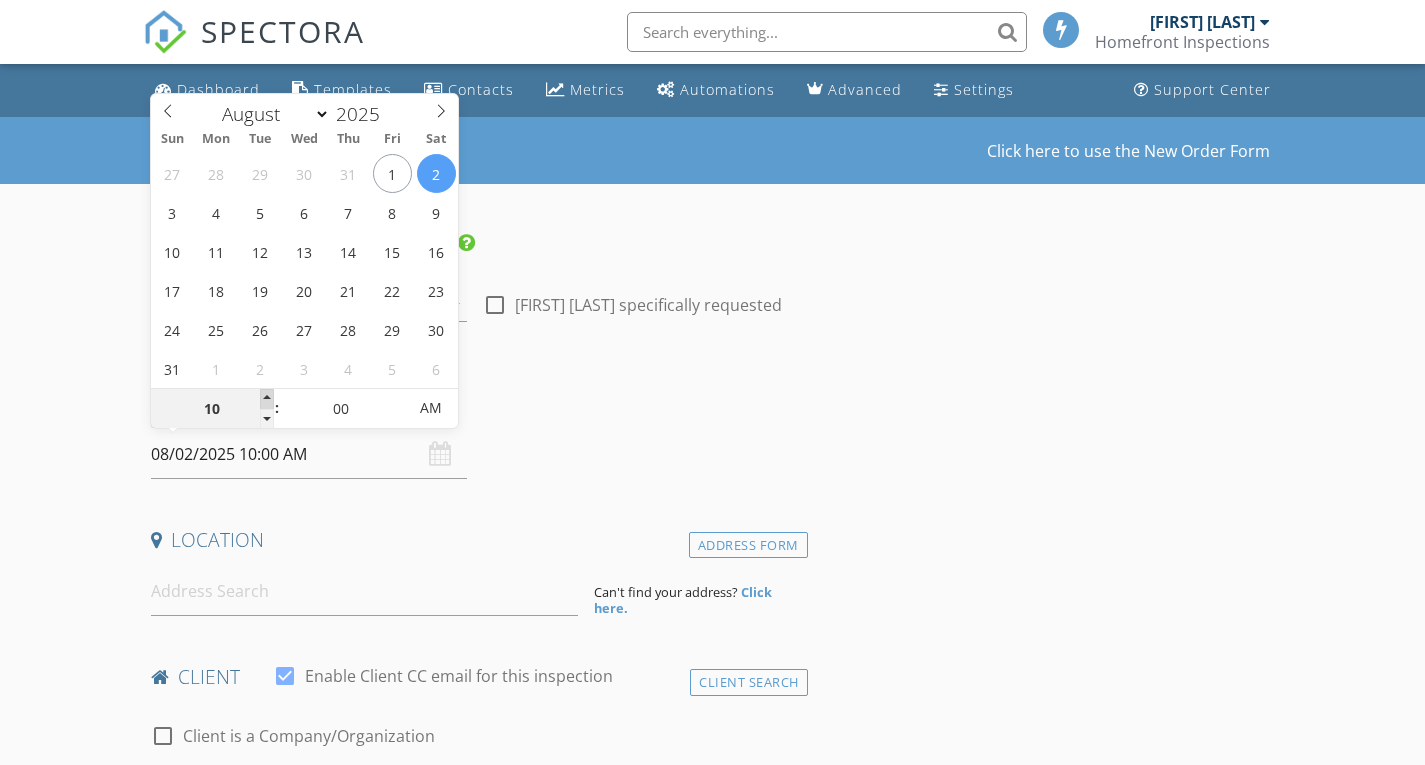 click at bounding box center (267, 399) 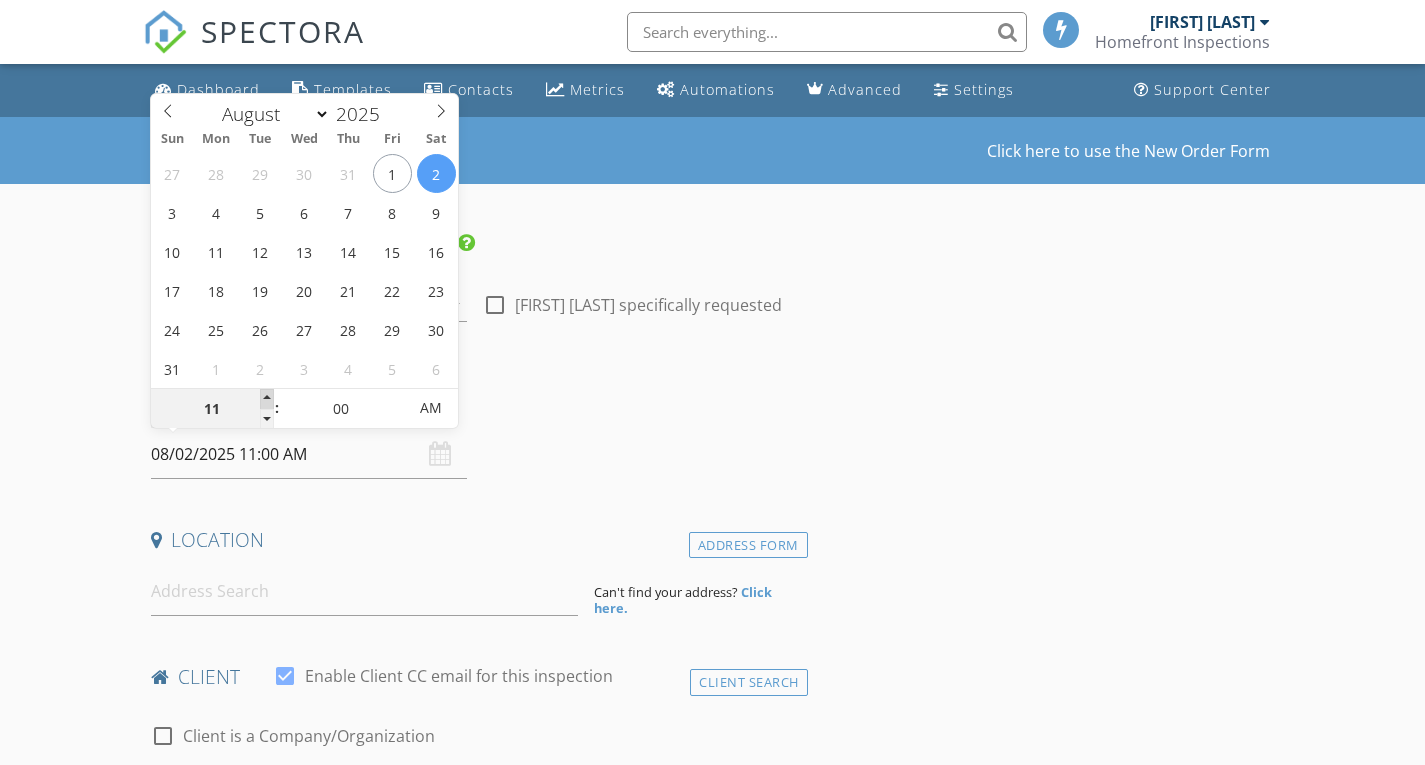 click at bounding box center [267, 399] 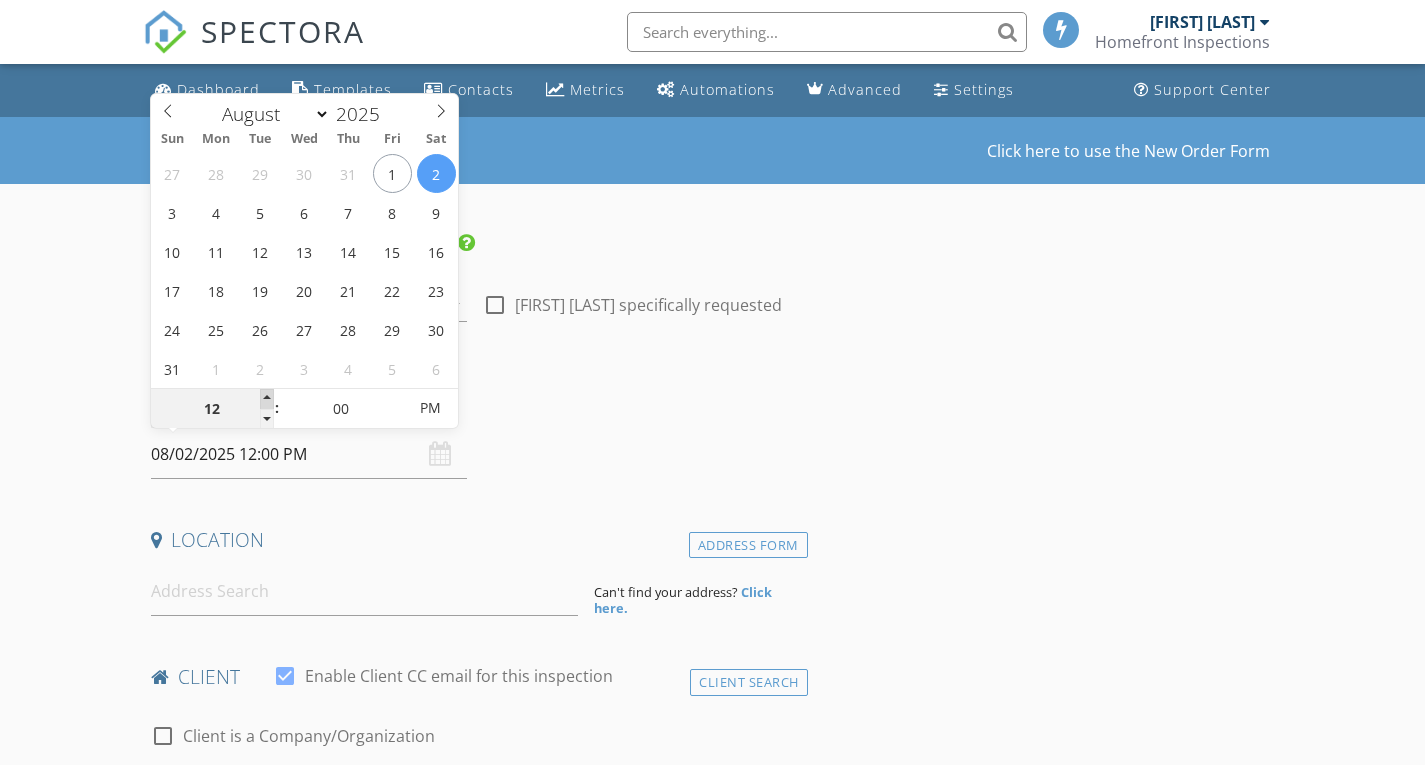click at bounding box center [267, 399] 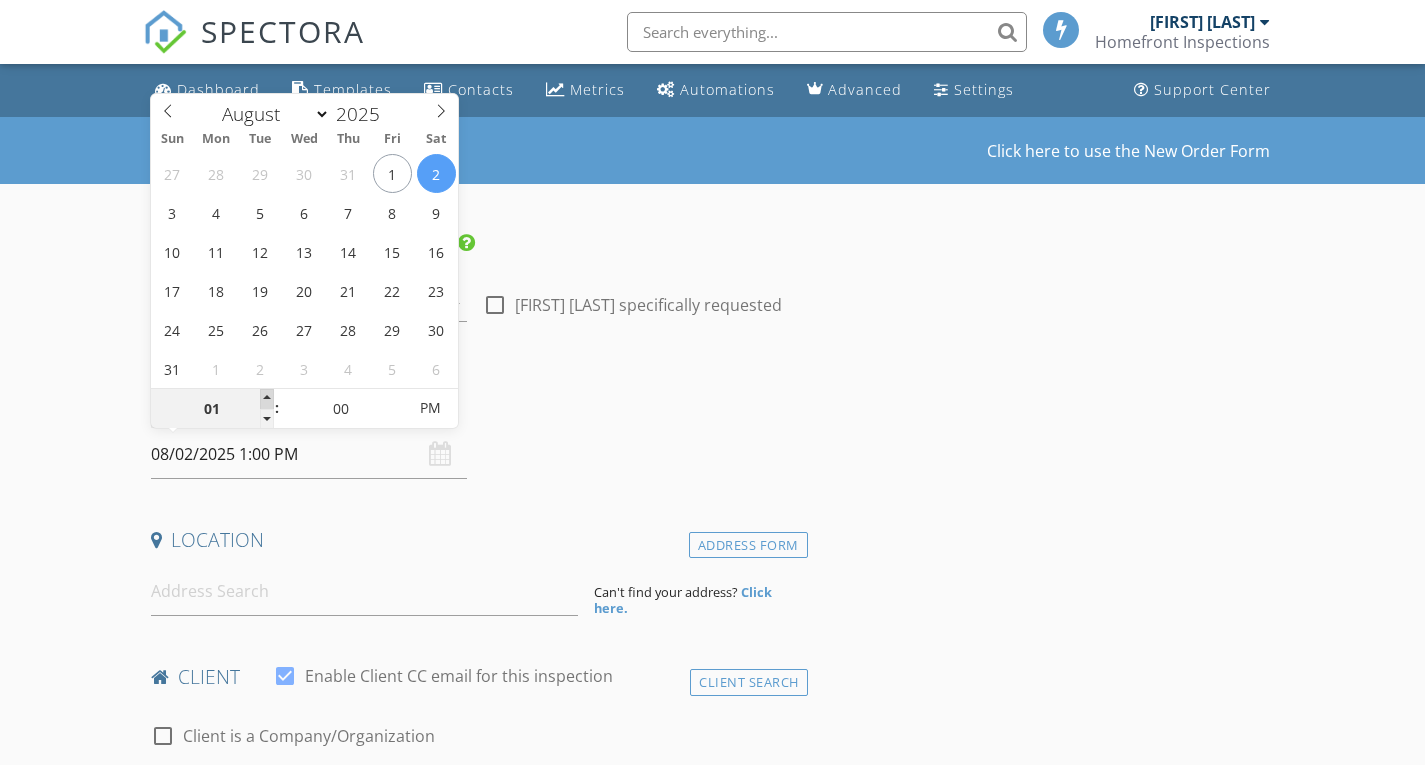 click at bounding box center (267, 399) 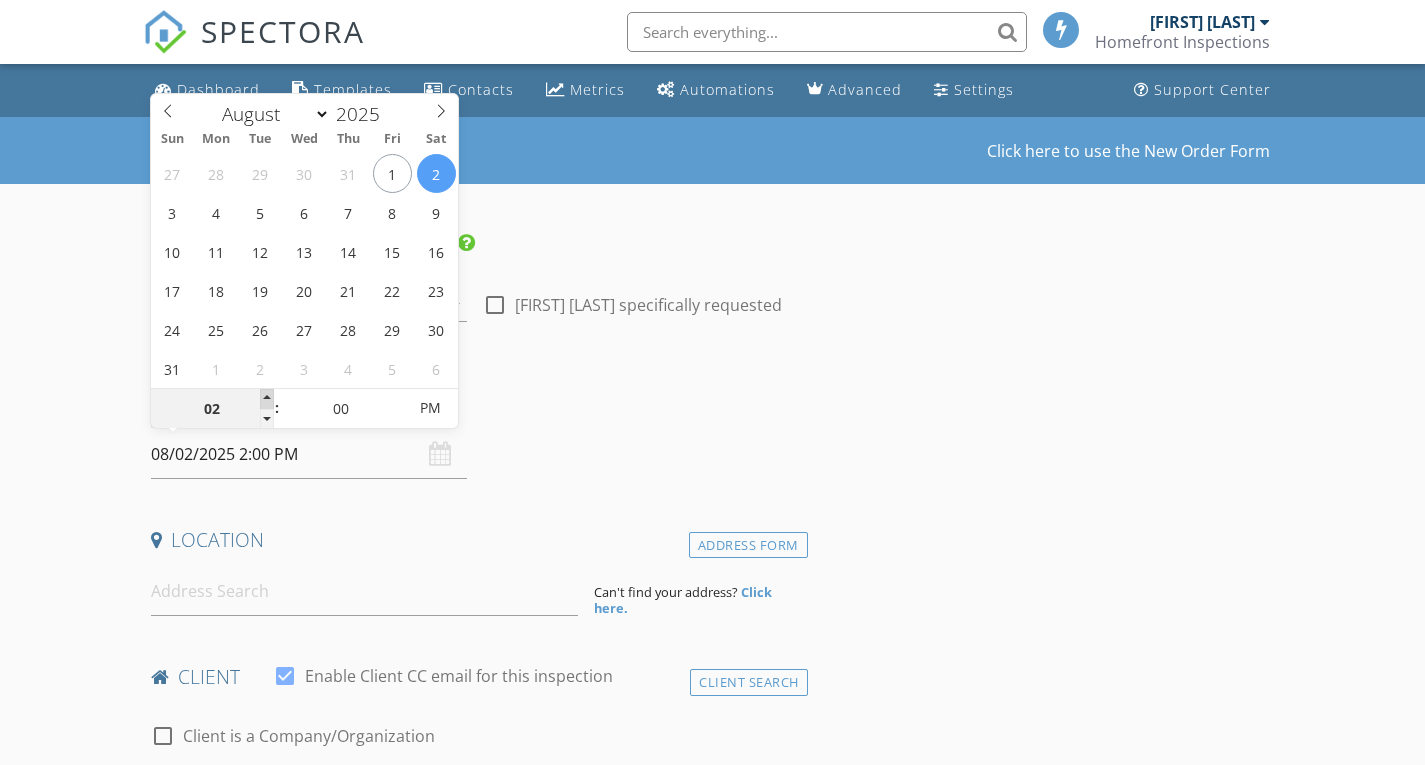 click at bounding box center [267, 399] 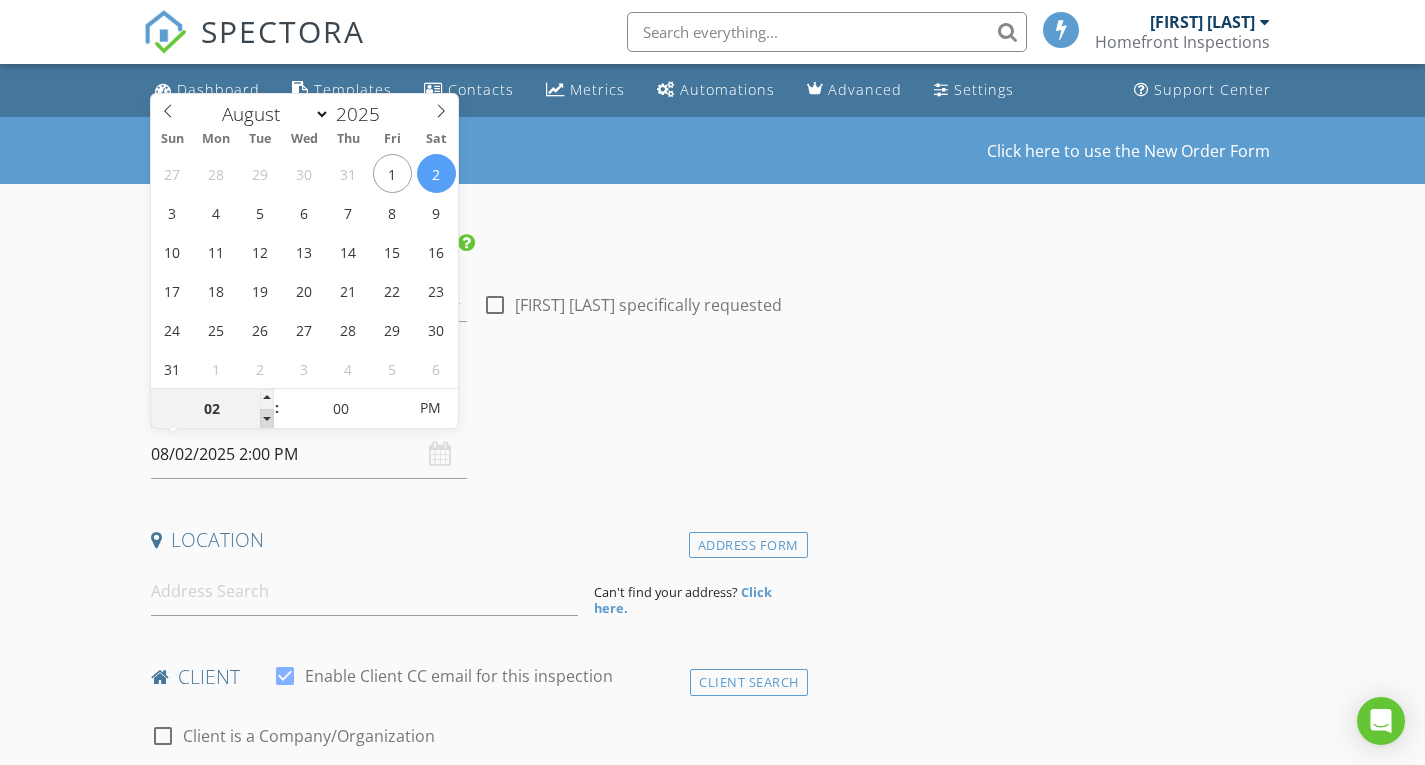 type on "01" 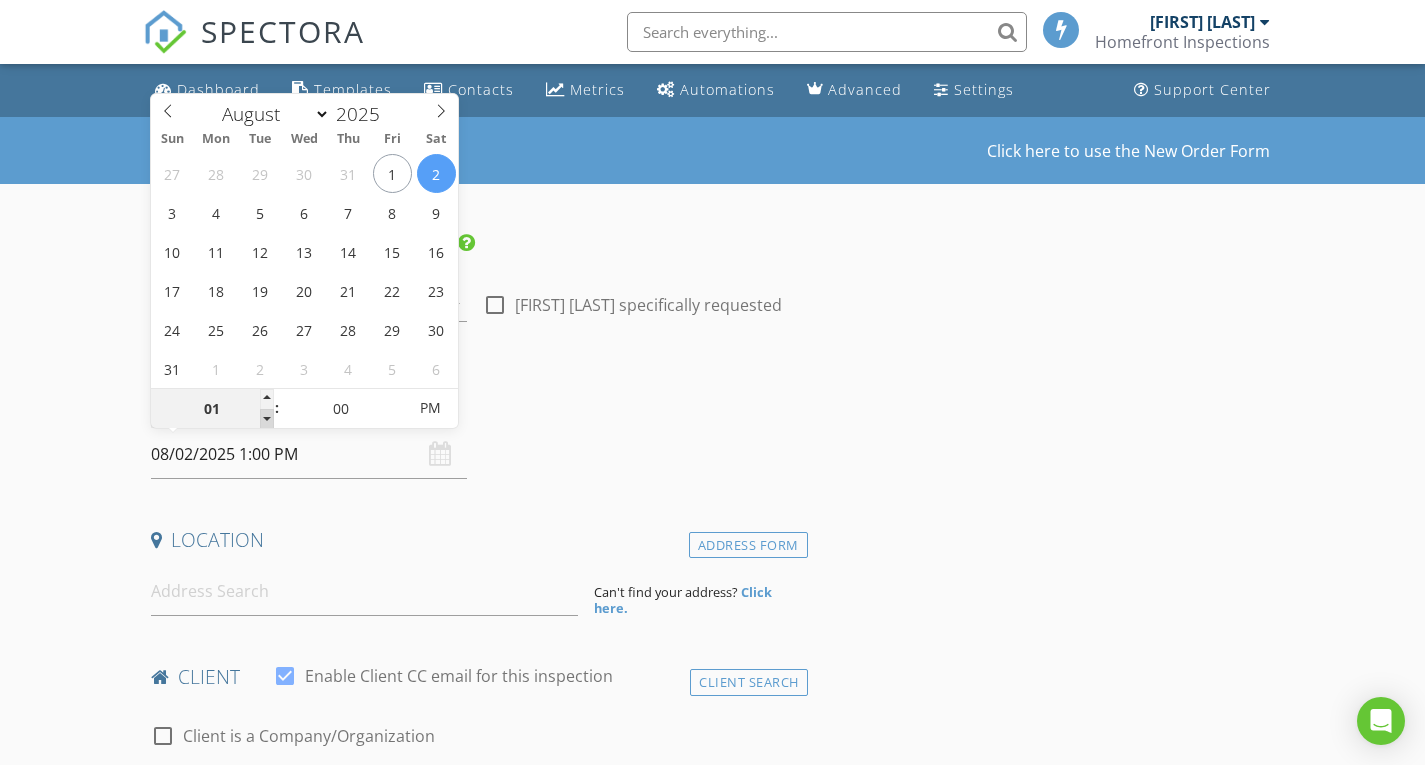 click at bounding box center (267, 419) 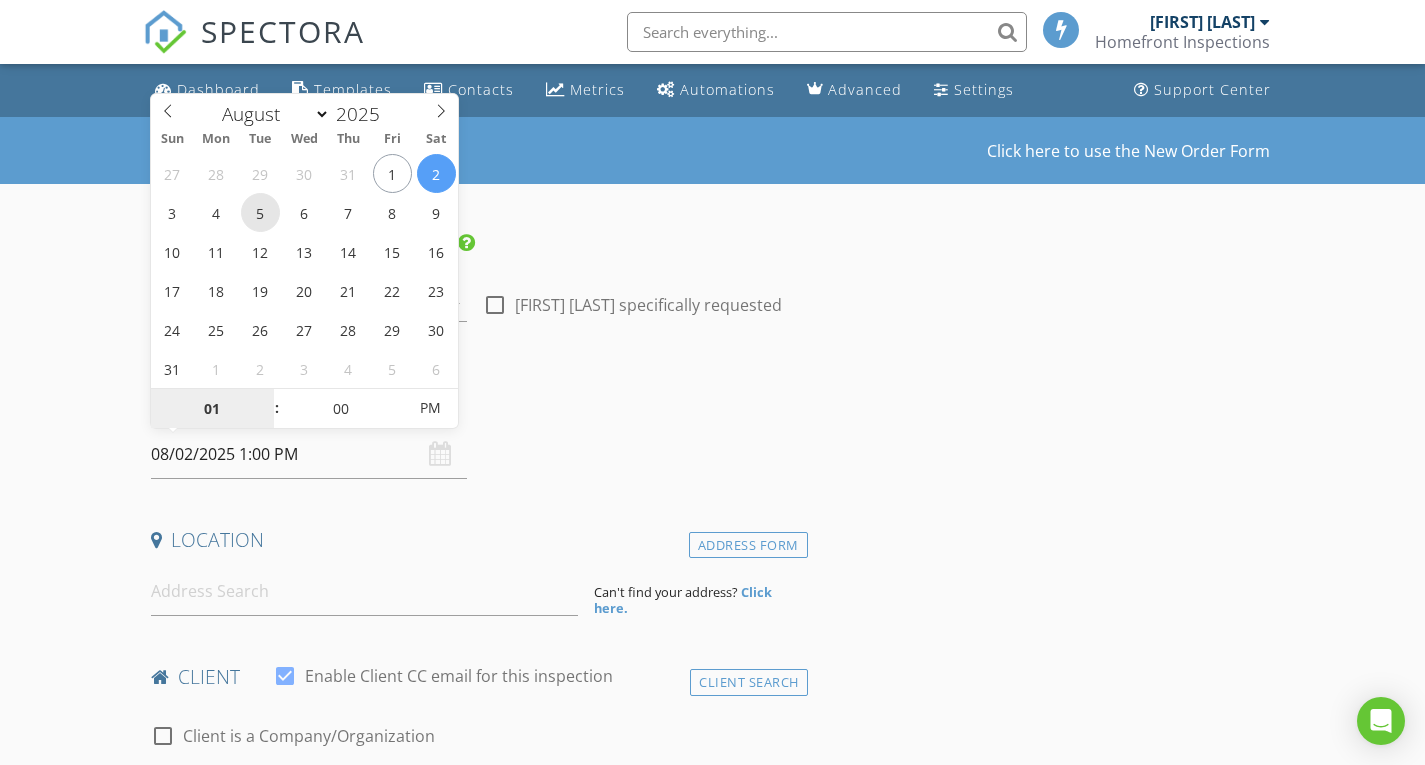 type on "08/05/2025 1:00 PM" 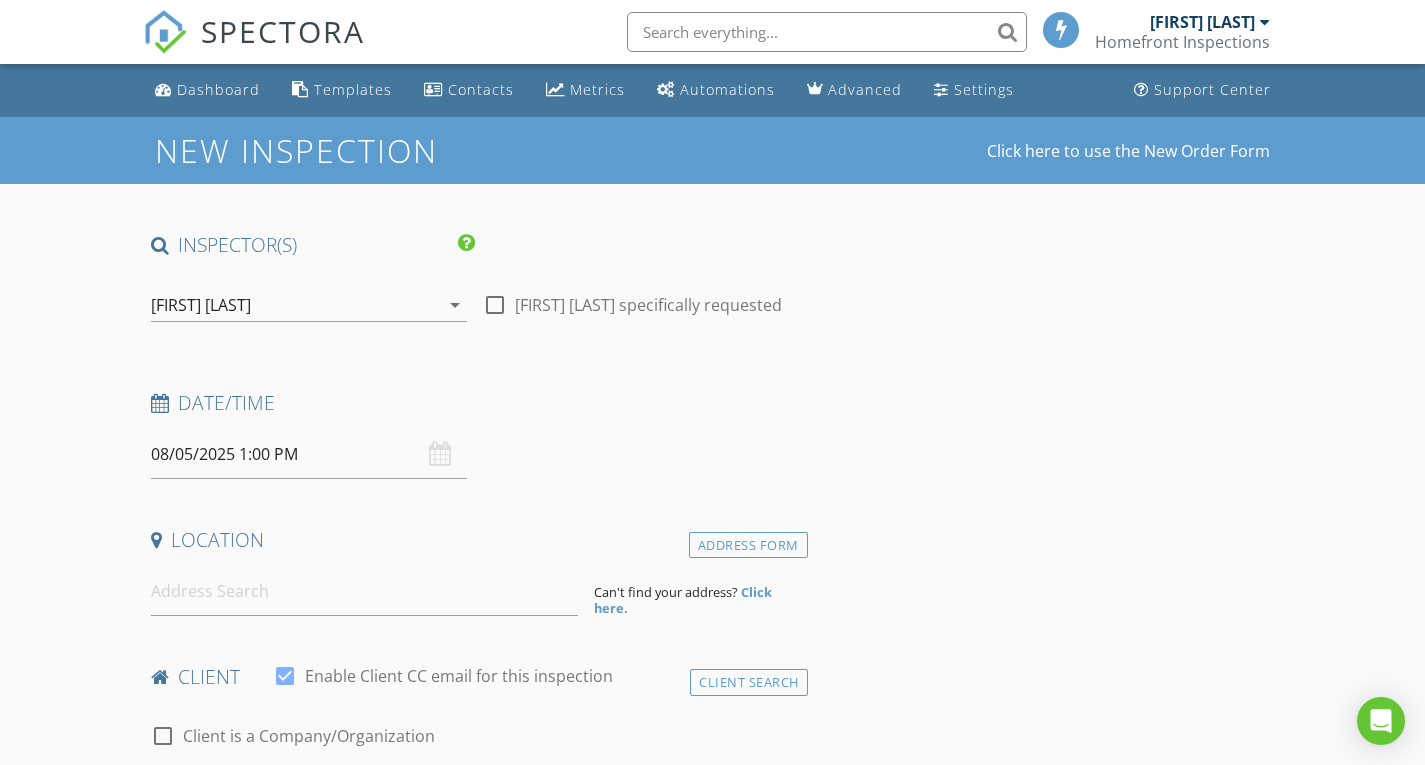 click on "INSPECTOR(S)
check_box   Christopher Velis   PRIMARY   Christopher Velis arrow_drop_down   check_box_outline_blank Christopher Velis specifically requested
Date/Time
08/05/2025 1:00 PM
Location
Address Form       Can't find your address?   Click here.
client
check_box Enable Client CC email for this inspection   Client Search     check_box_outline_blank Client is a Company/Organization     First Name   Last Name   Email   CC Email   Phone   Address   City   State   Zip       Notes   Private Notes
ADD ADDITIONAL client
SERVICES
arrow_drop_down     Select Discount Code arrow_drop_down    Charges       TOTAL   $0.00    Duration    No services with durations selected      Templates    No templates selected    Agreements    No agreements selected
Manual Edit" at bounding box center [713, 1770] 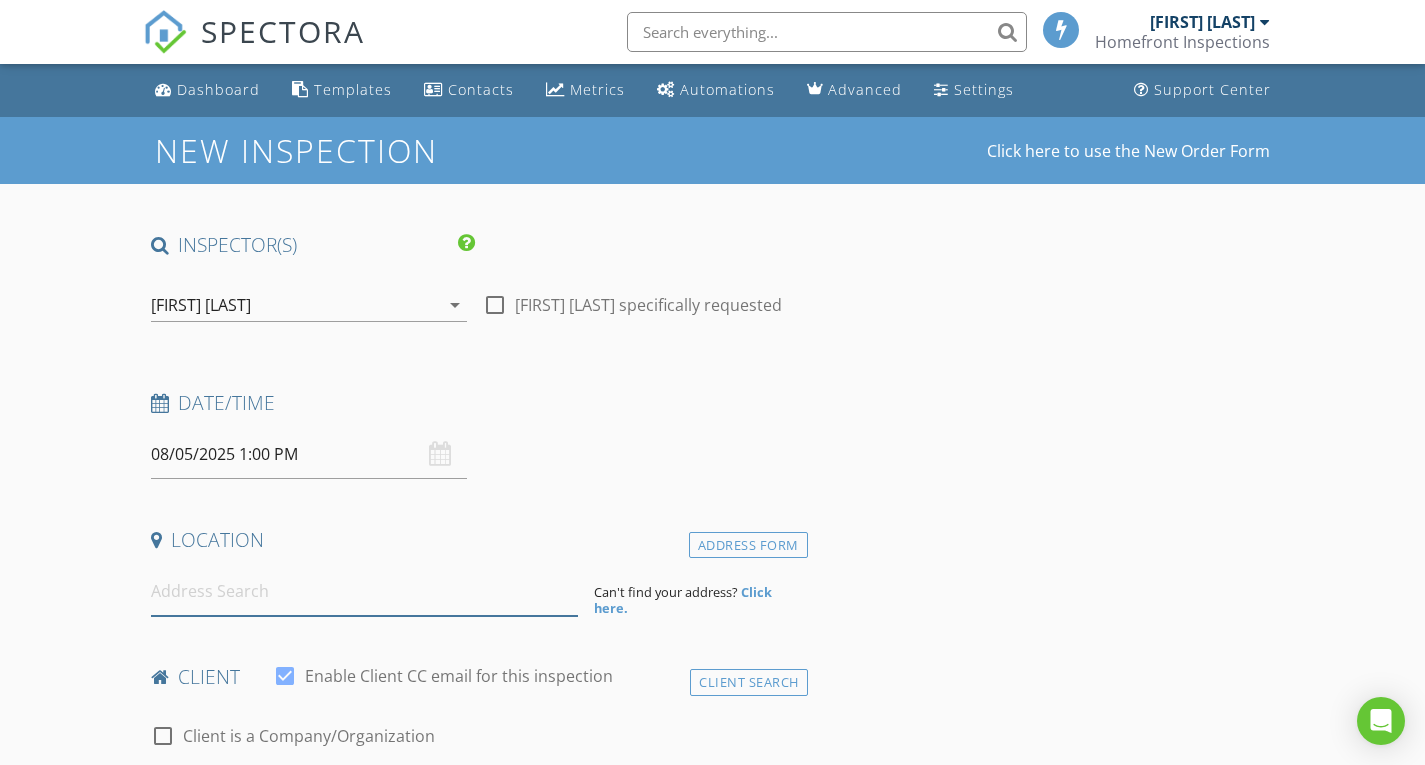 click at bounding box center [364, 591] 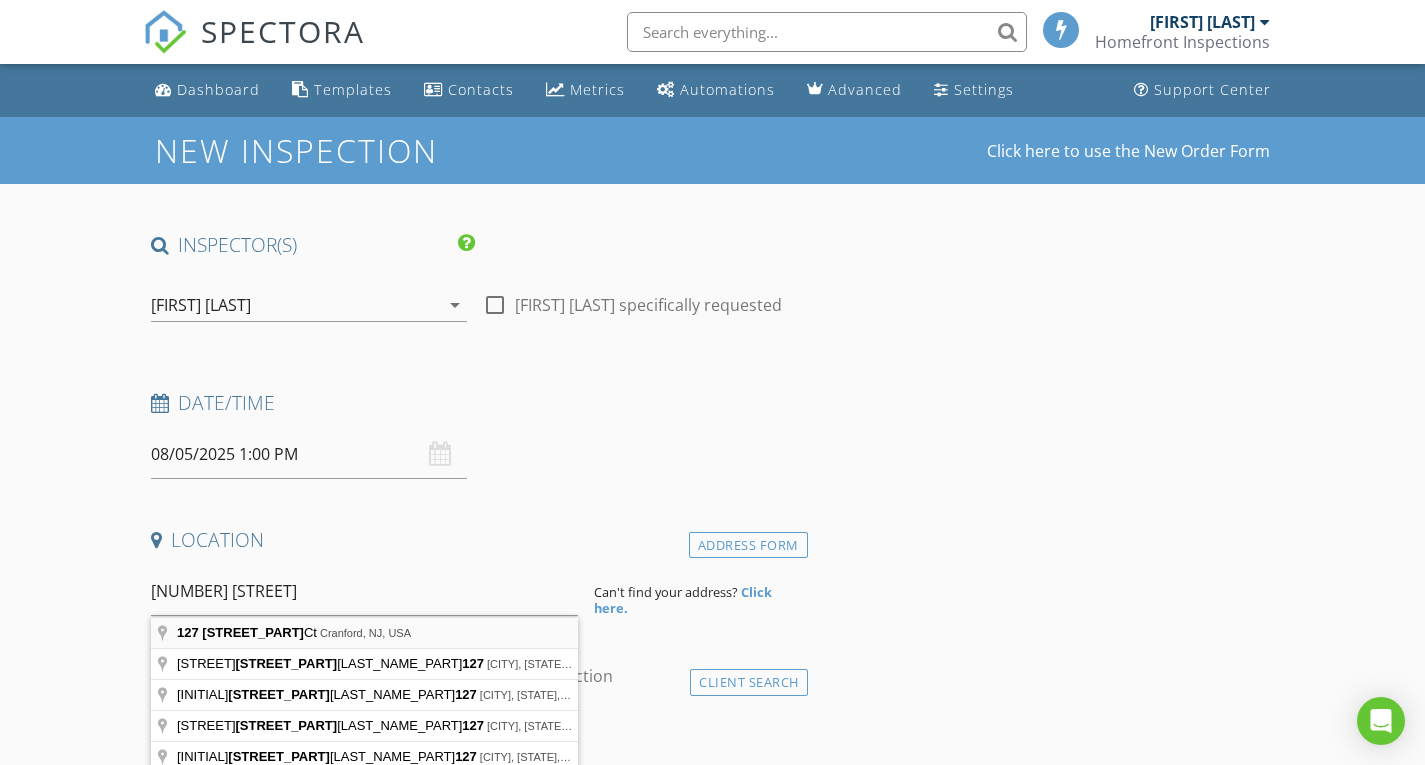 type on "127 Severin Ct, Cranford, NJ, USA" 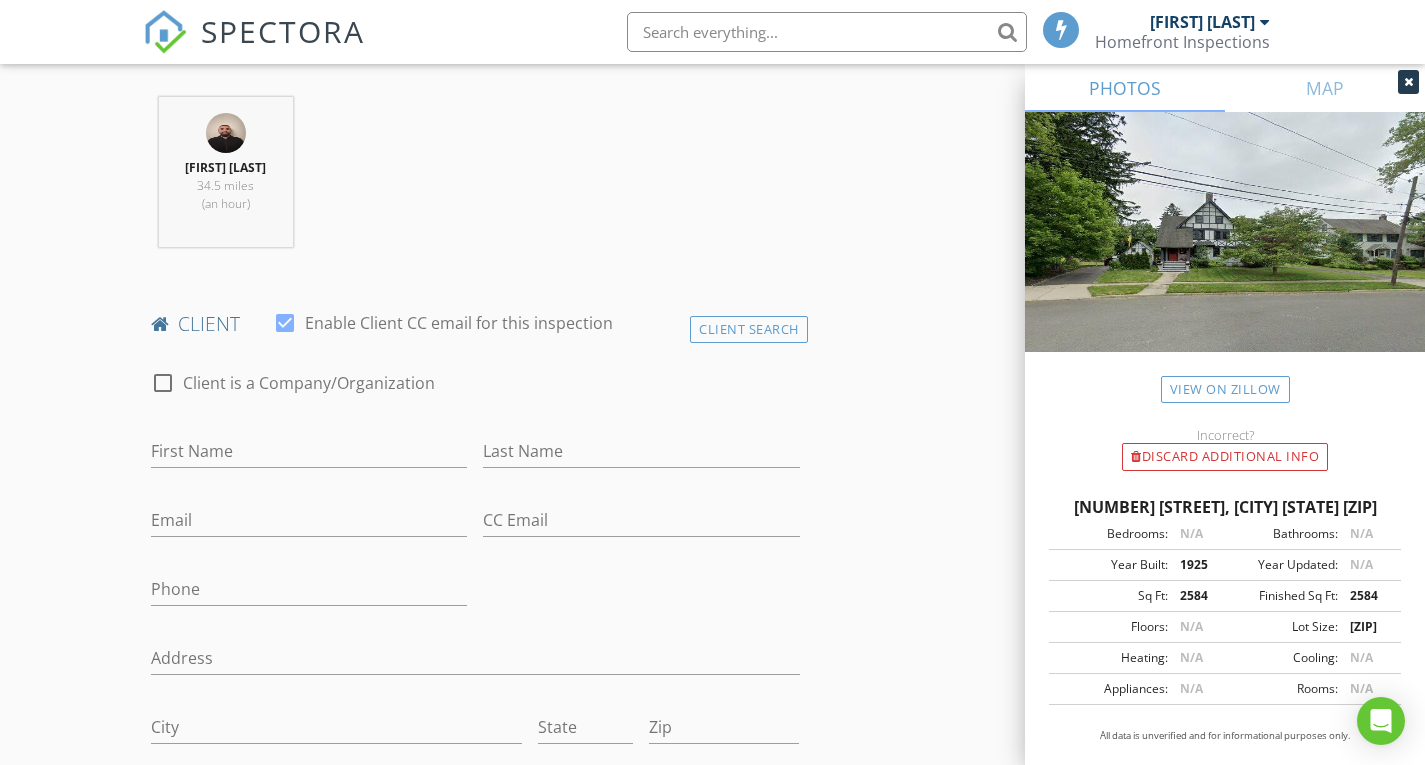 scroll, scrollTop: 800, scrollLeft: 0, axis: vertical 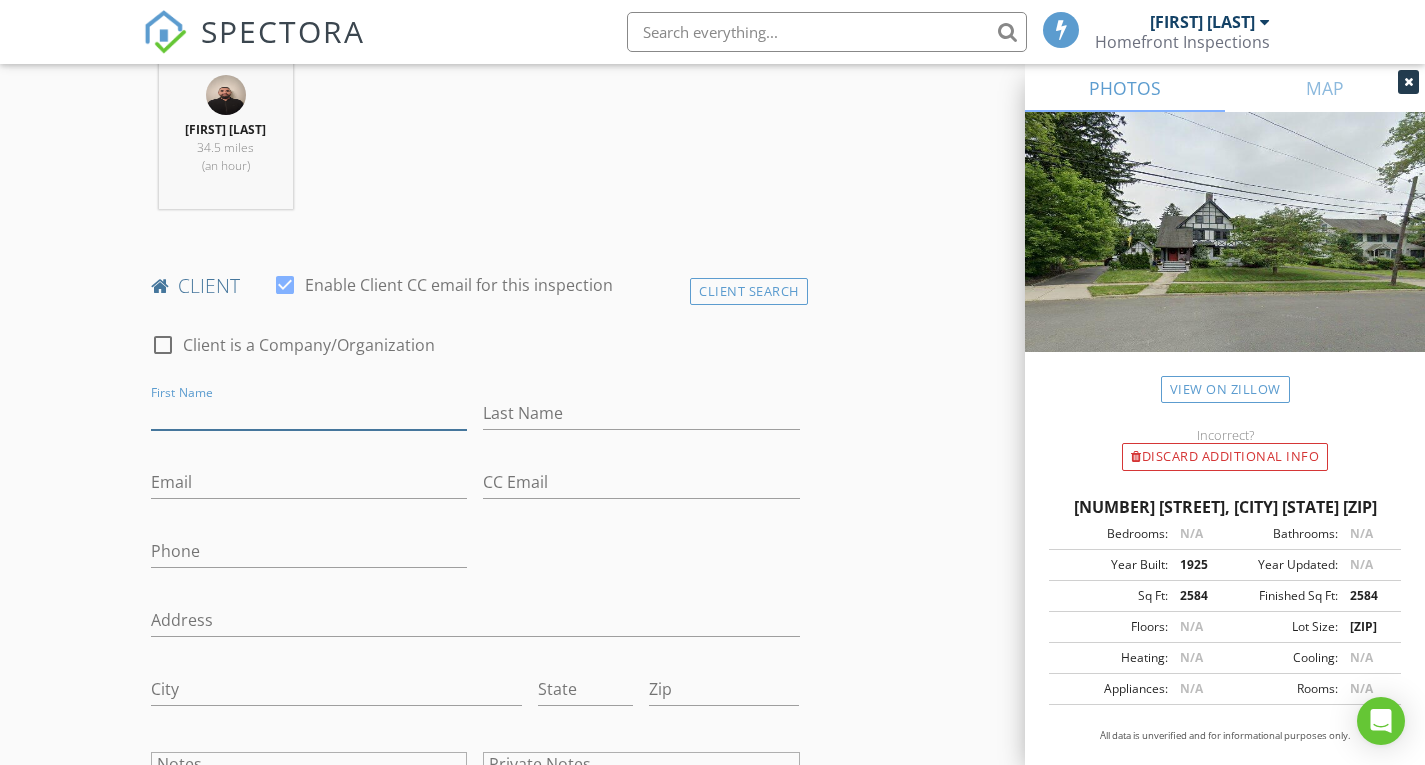 click on "First Name" at bounding box center (309, 413) 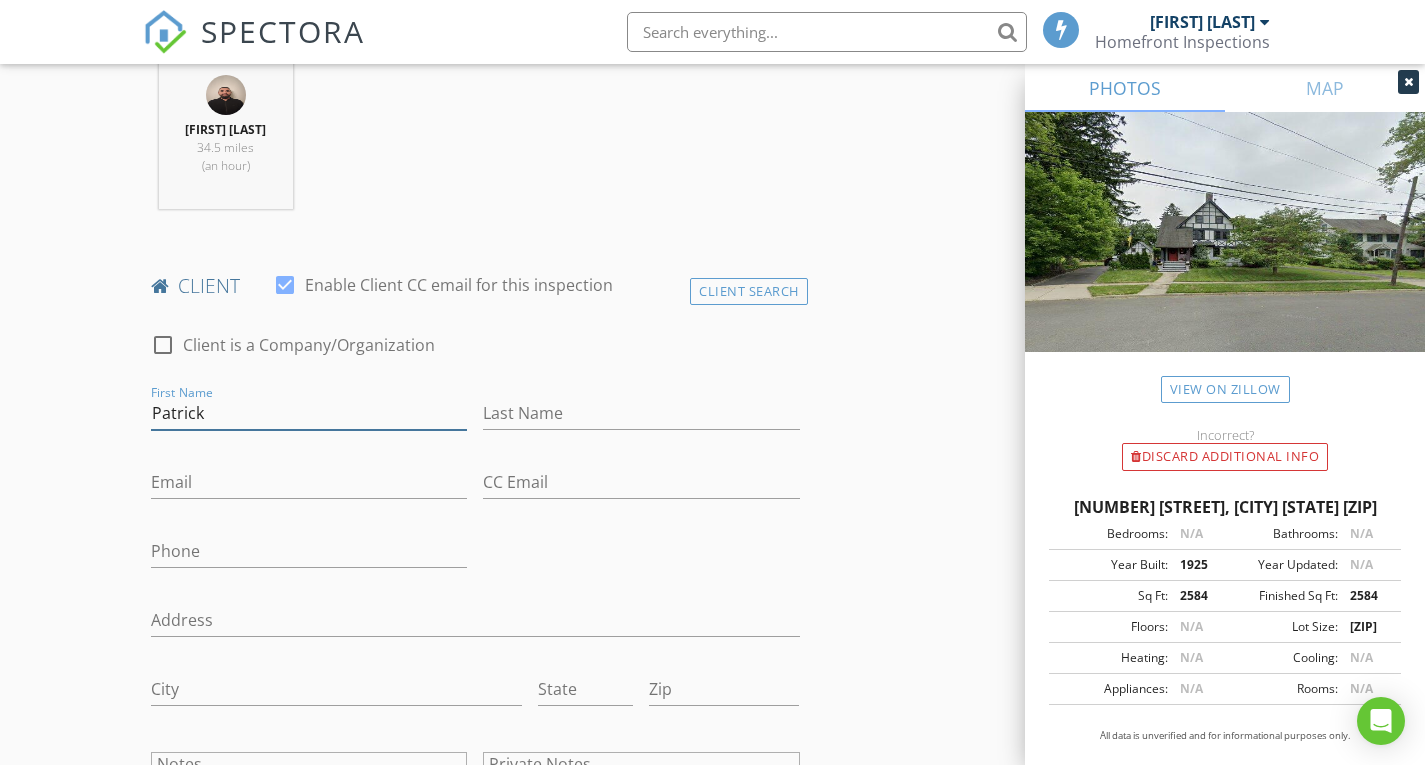 type on "Patrick" 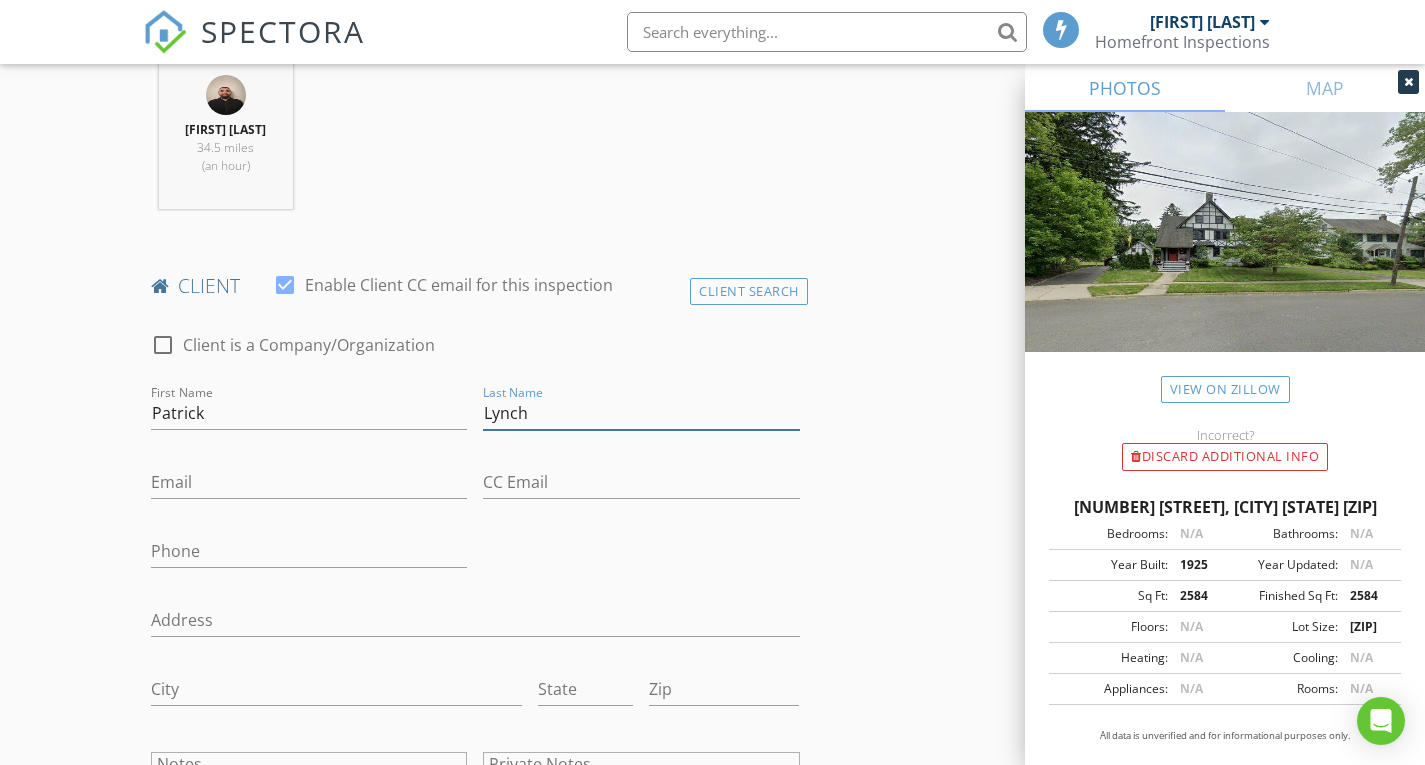 type on "Lynch" 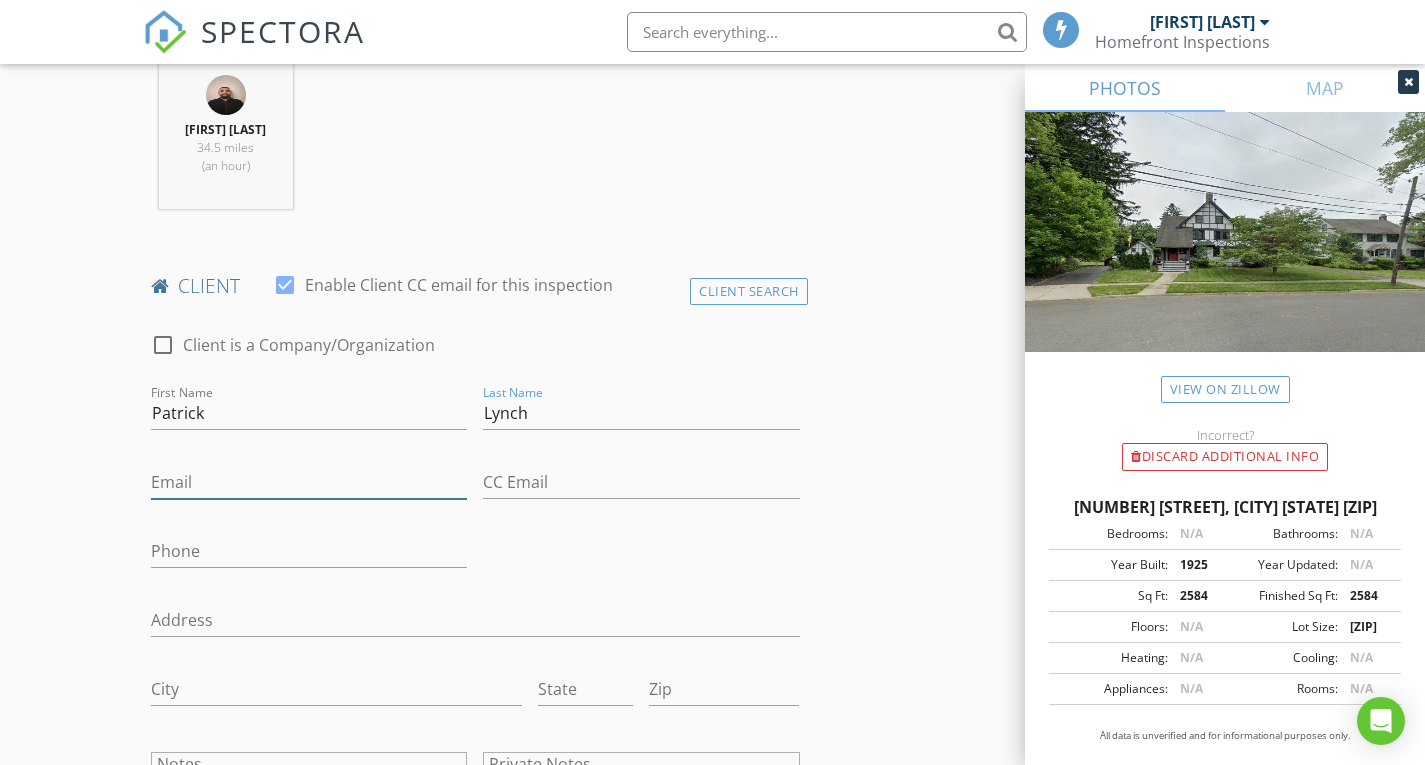 click on "Email" at bounding box center (309, 482) 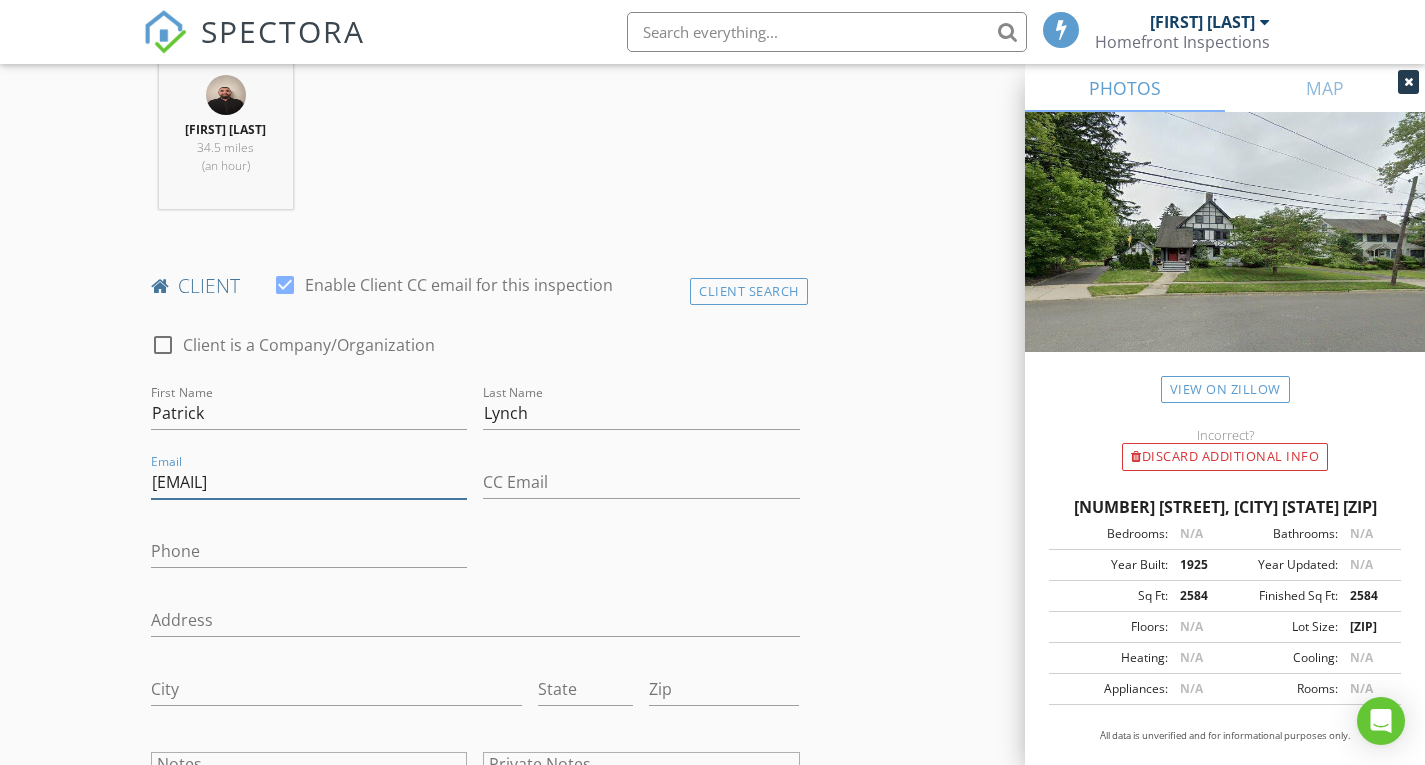 type on "PDL321@gmail.com" 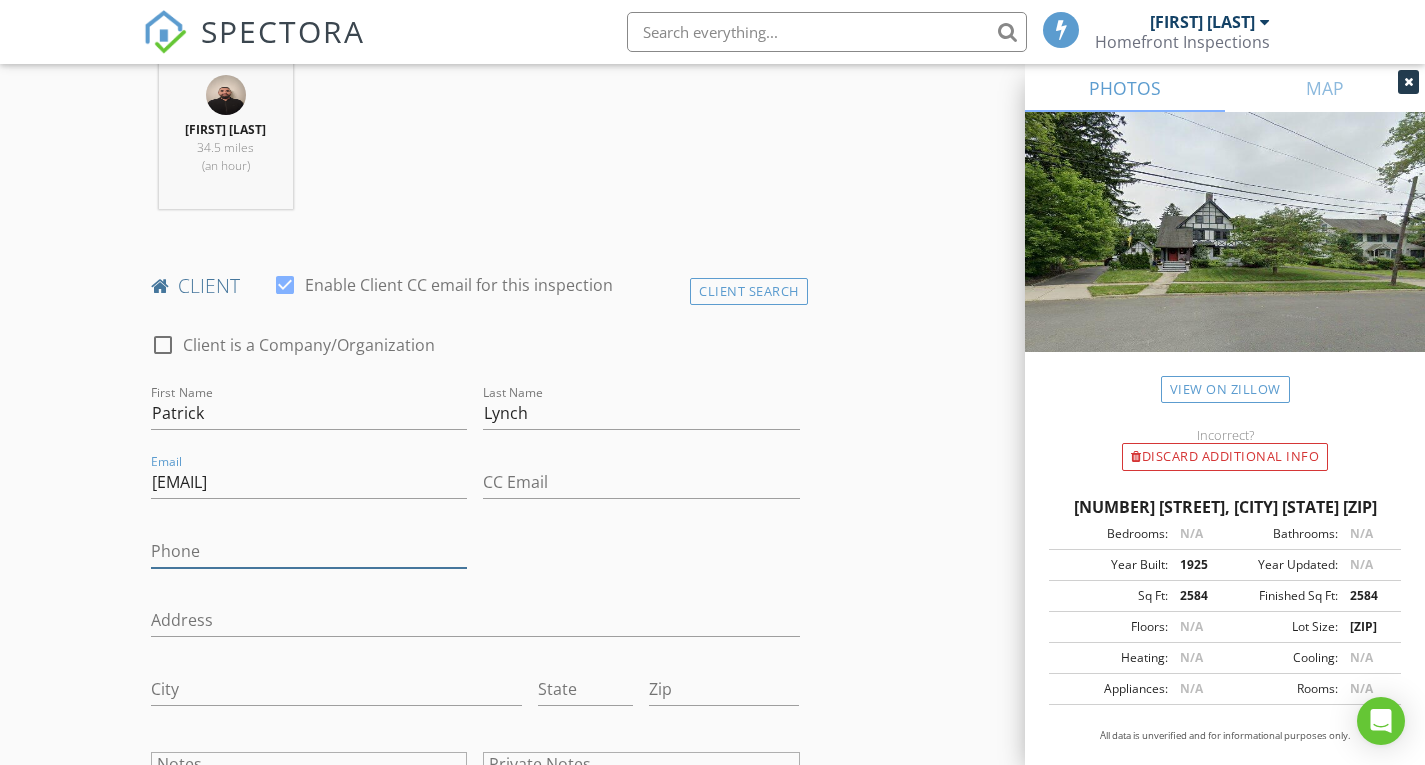 click on "Phone" at bounding box center [309, 551] 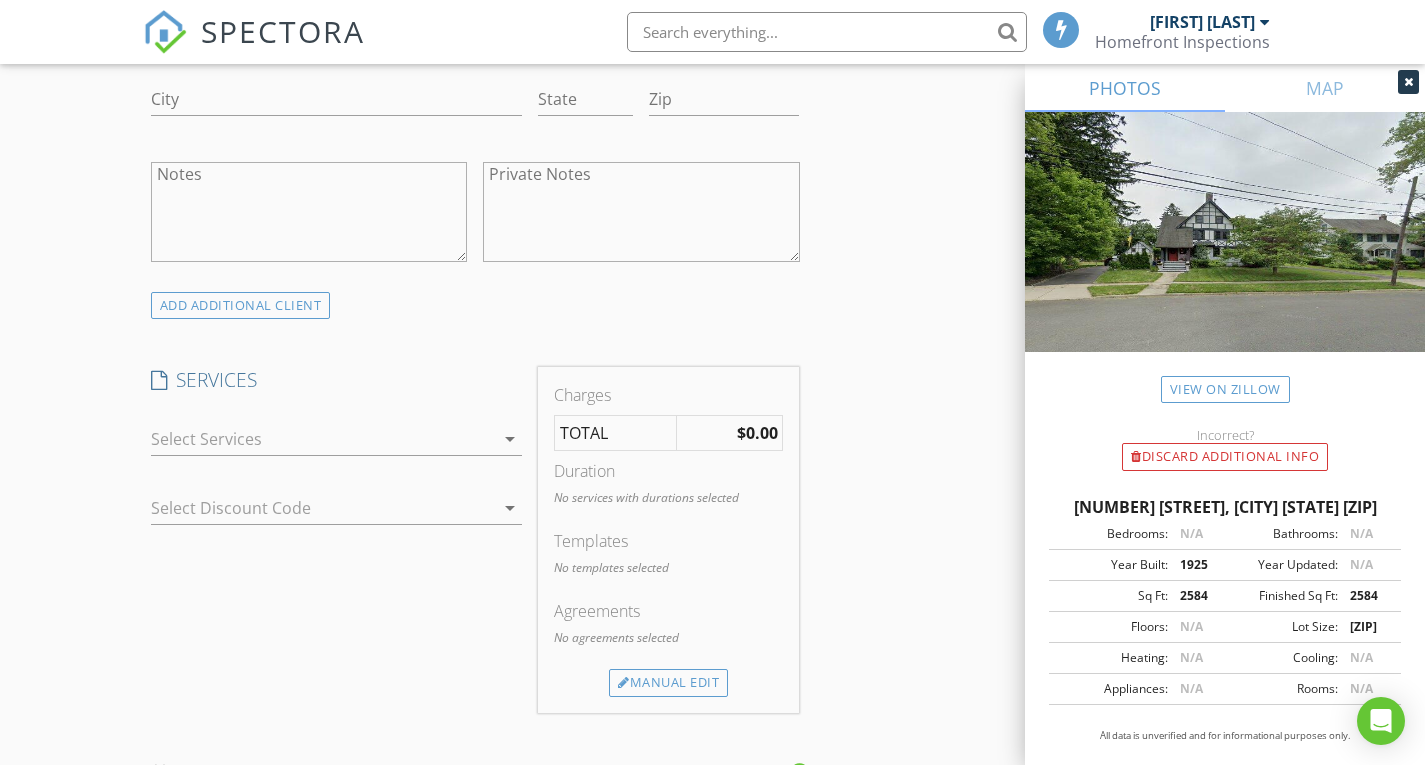 scroll, scrollTop: 1400, scrollLeft: 0, axis: vertical 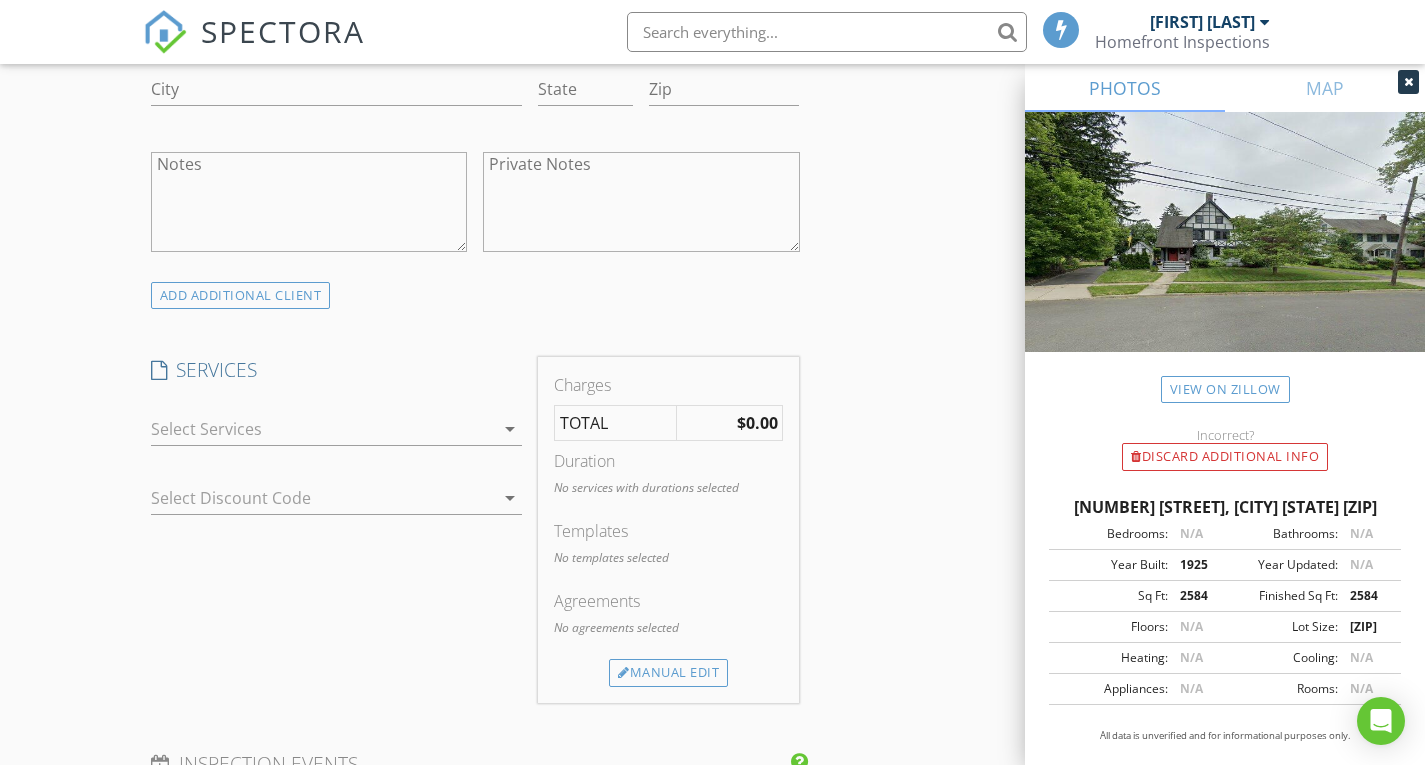 type on "[PHONE]" 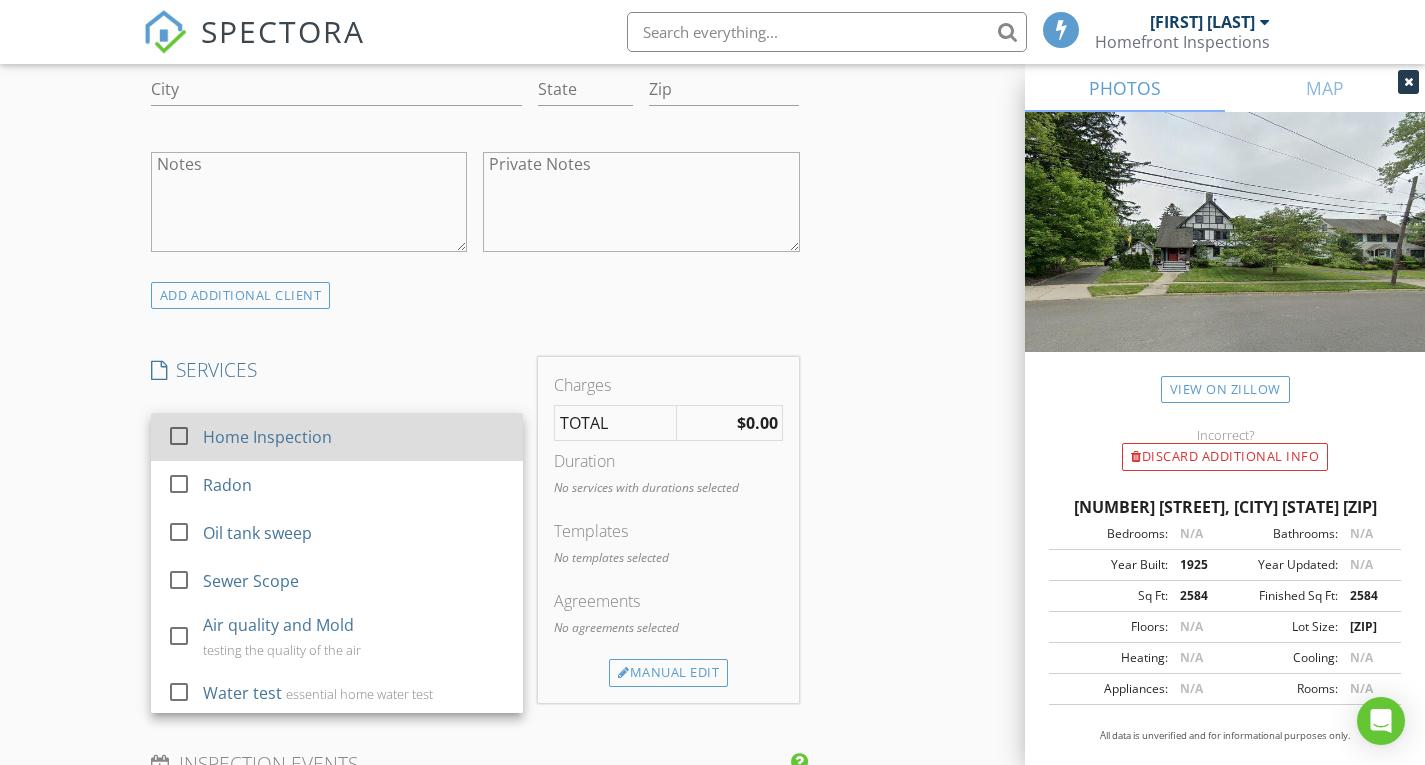 click at bounding box center (179, 436) 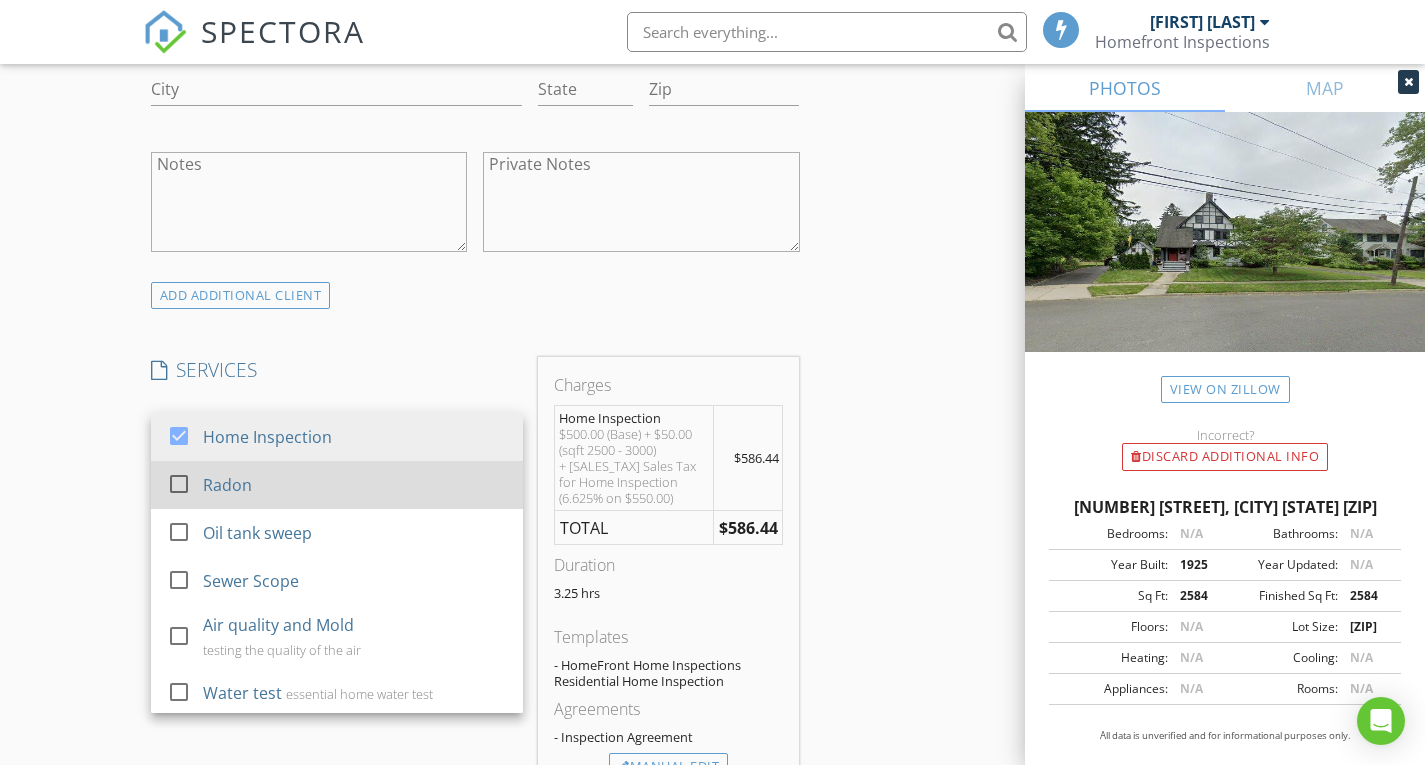 click at bounding box center (179, 484) 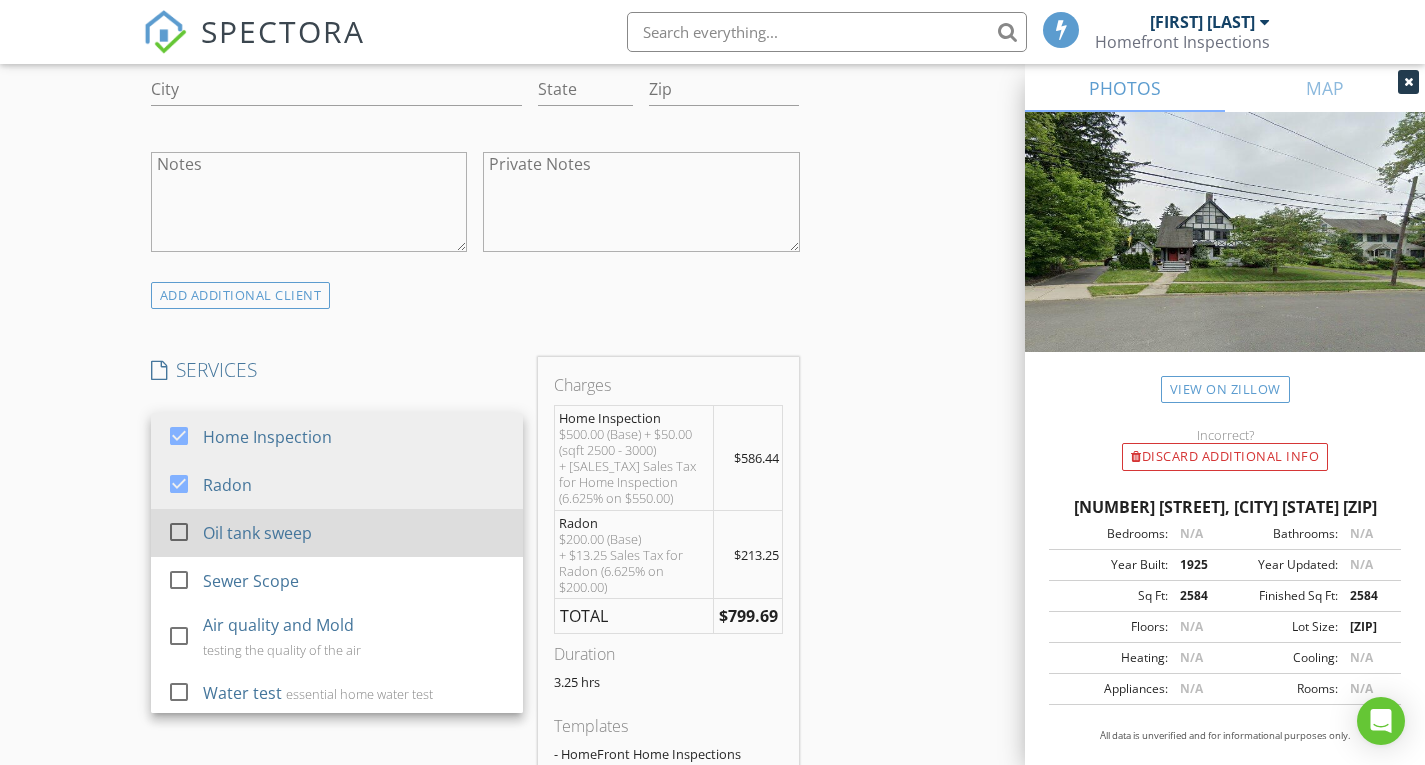 click at bounding box center (179, 532) 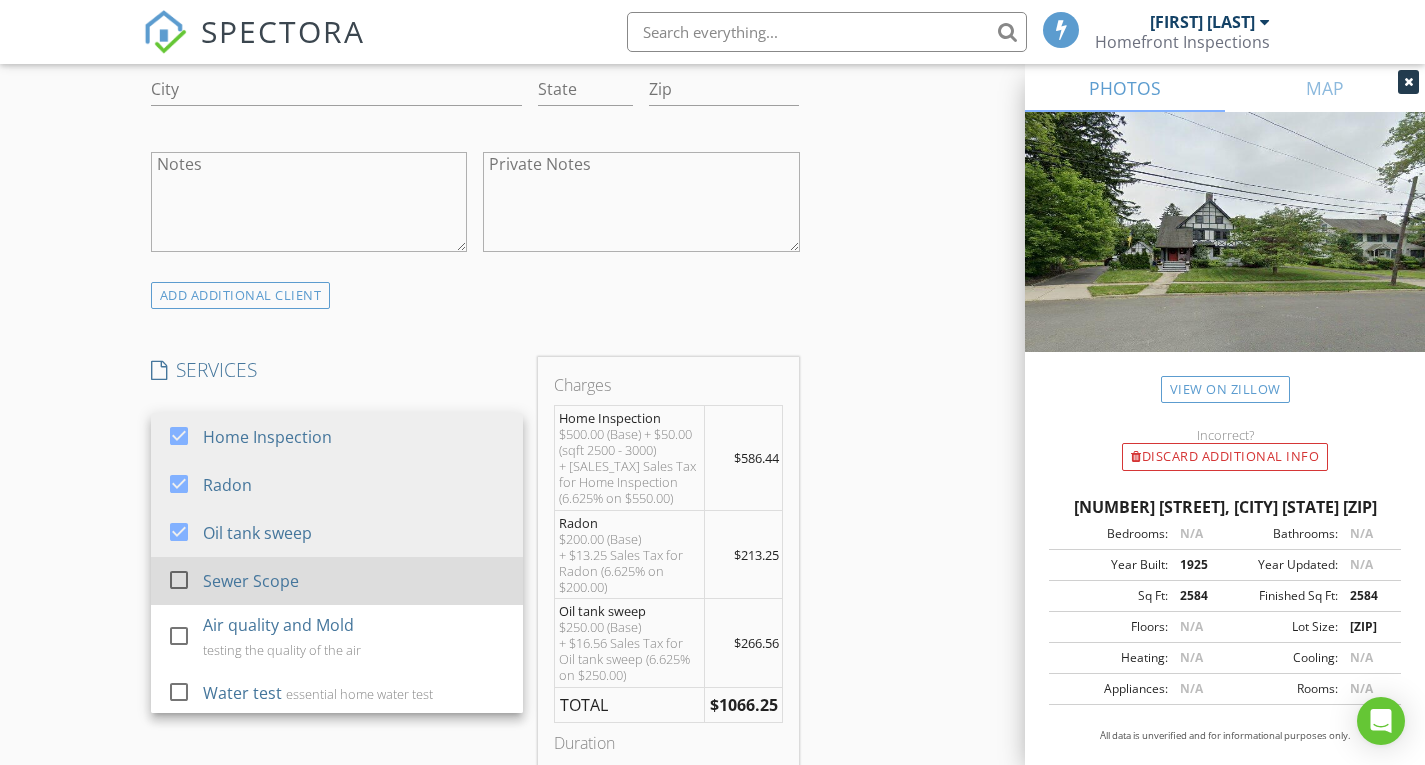 click at bounding box center [179, 580] 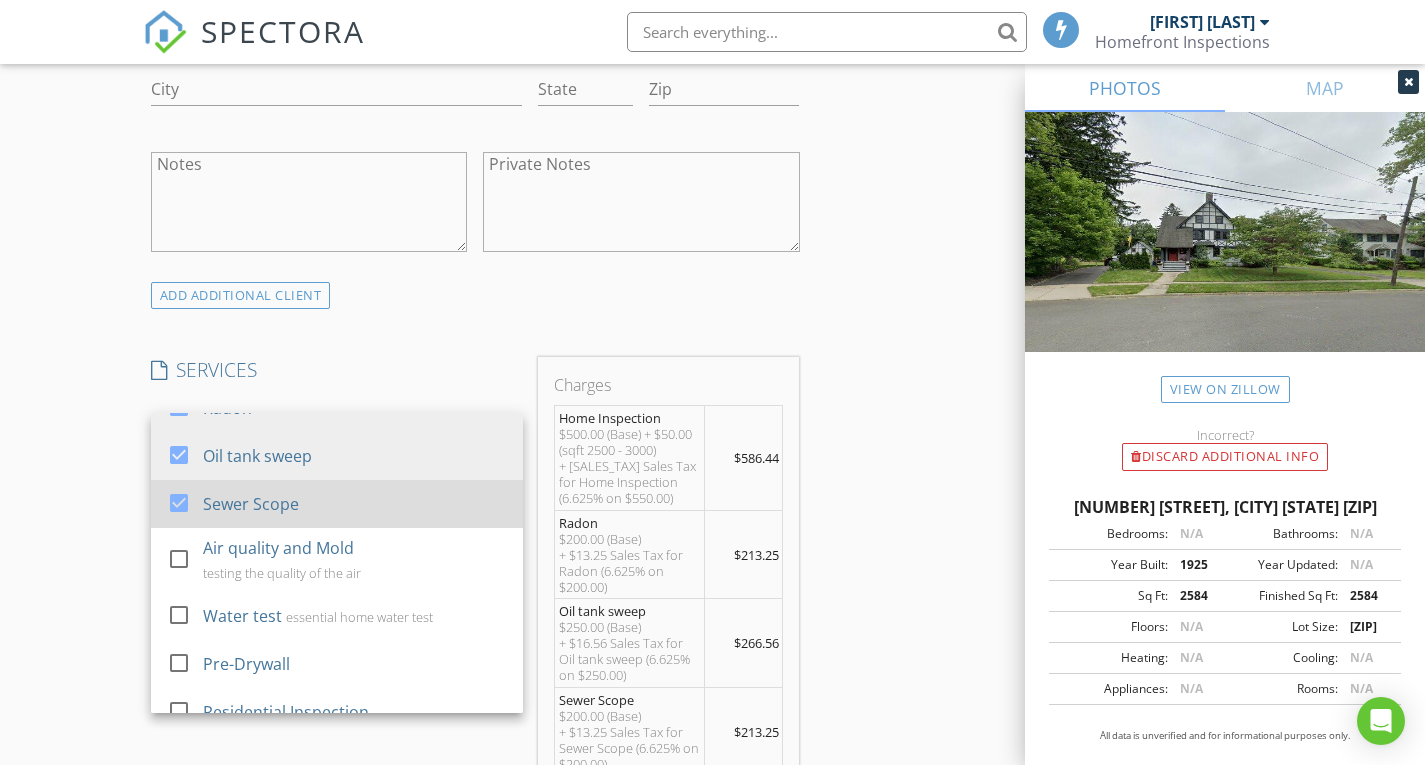 scroll, scrollTop: 100, scrollLeft: 0, axis: vertical 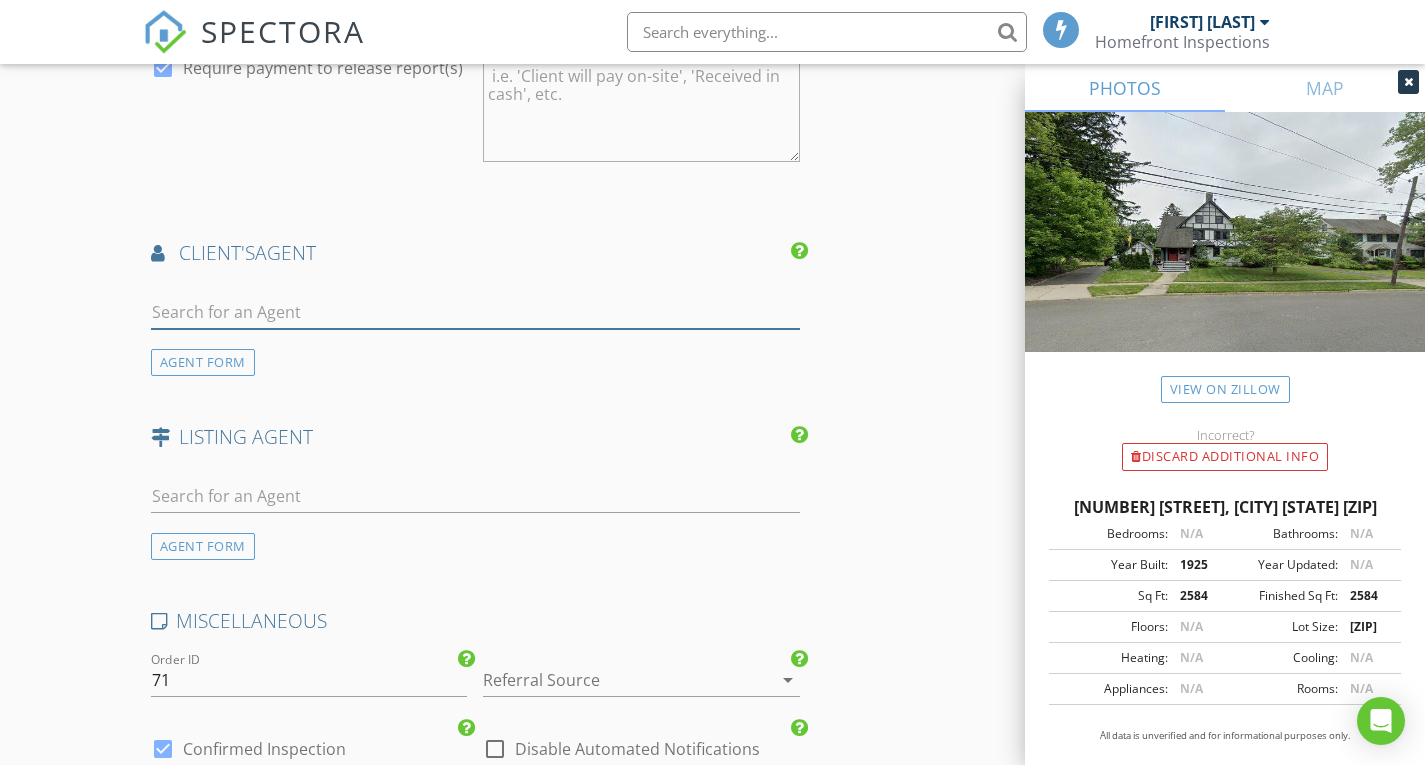 click at bounding box center (475, 312) 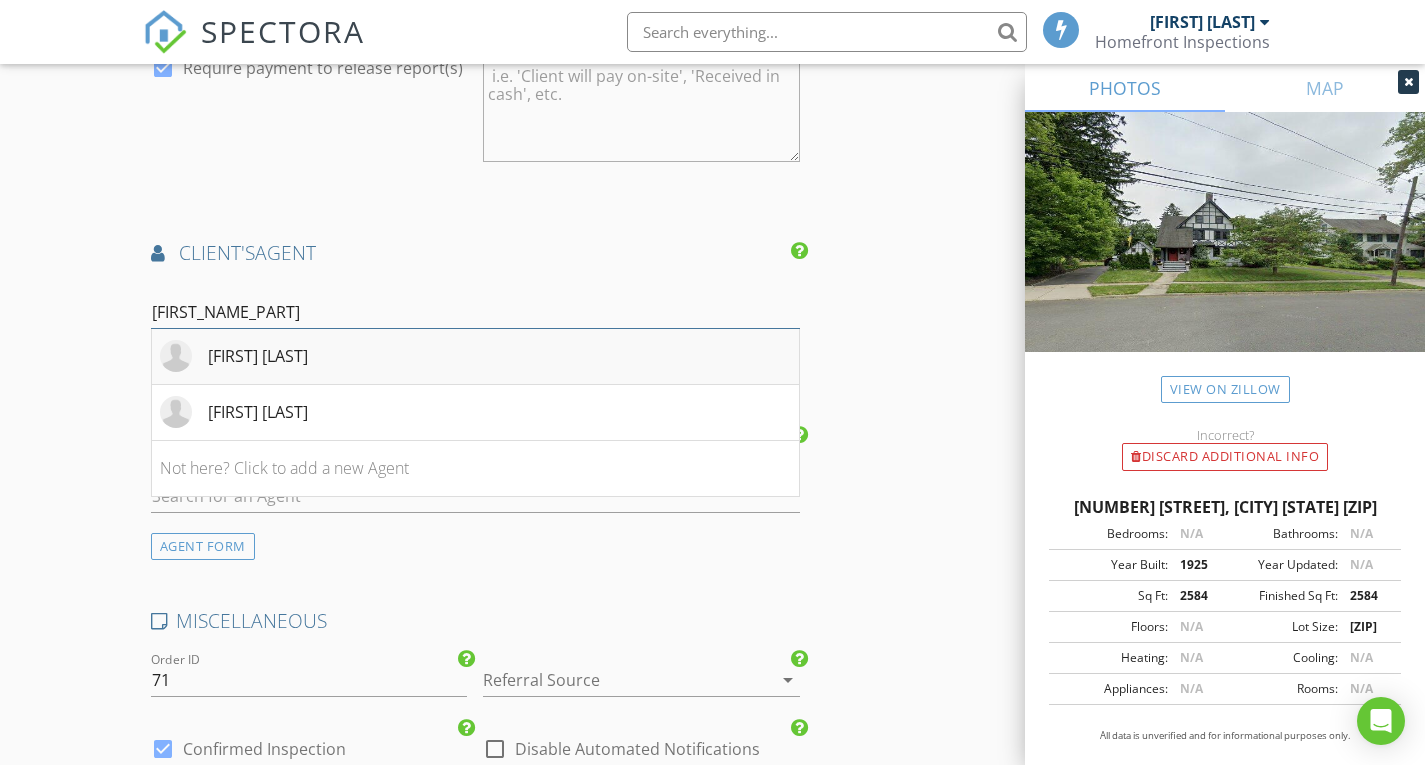 type on "Fran" 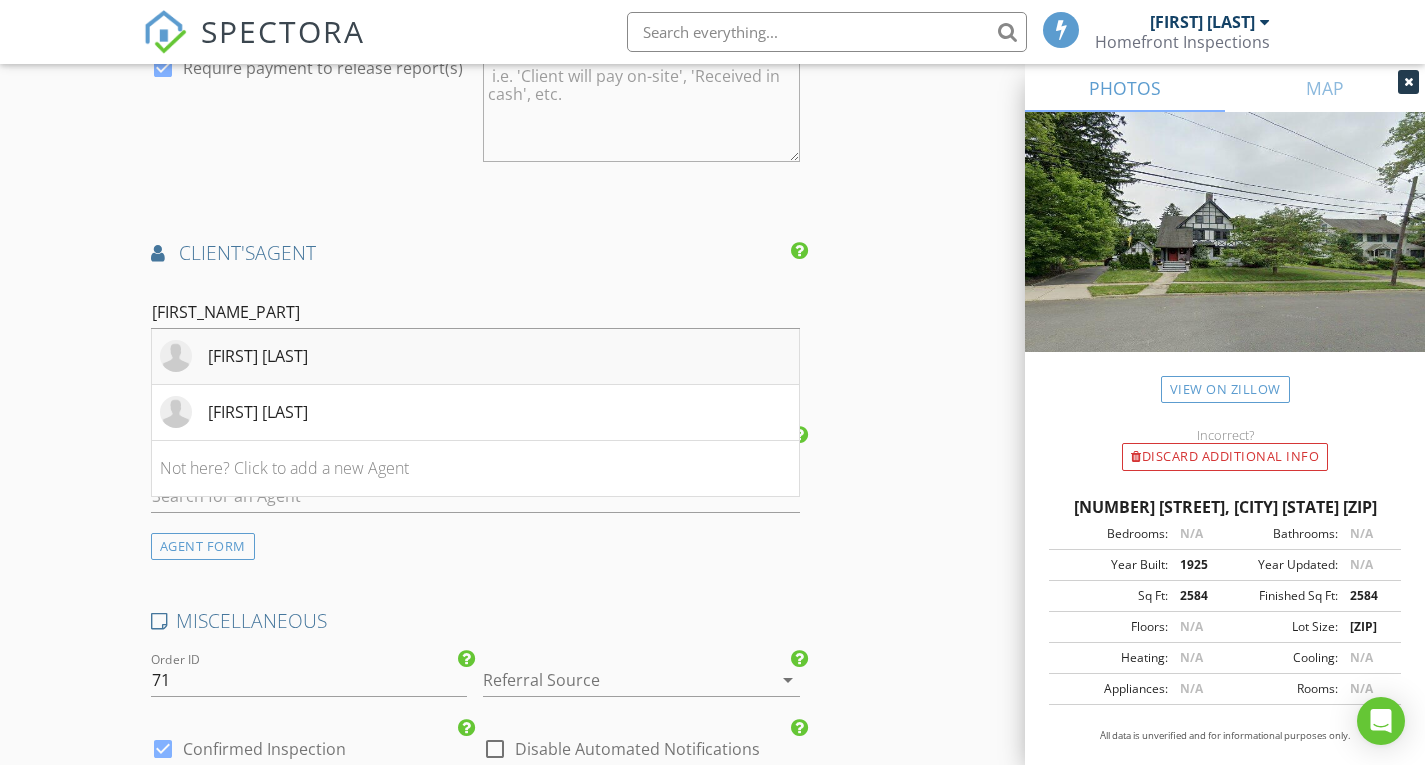 click on "[FIRST] [LAST]" at bounding box center (258, 356) 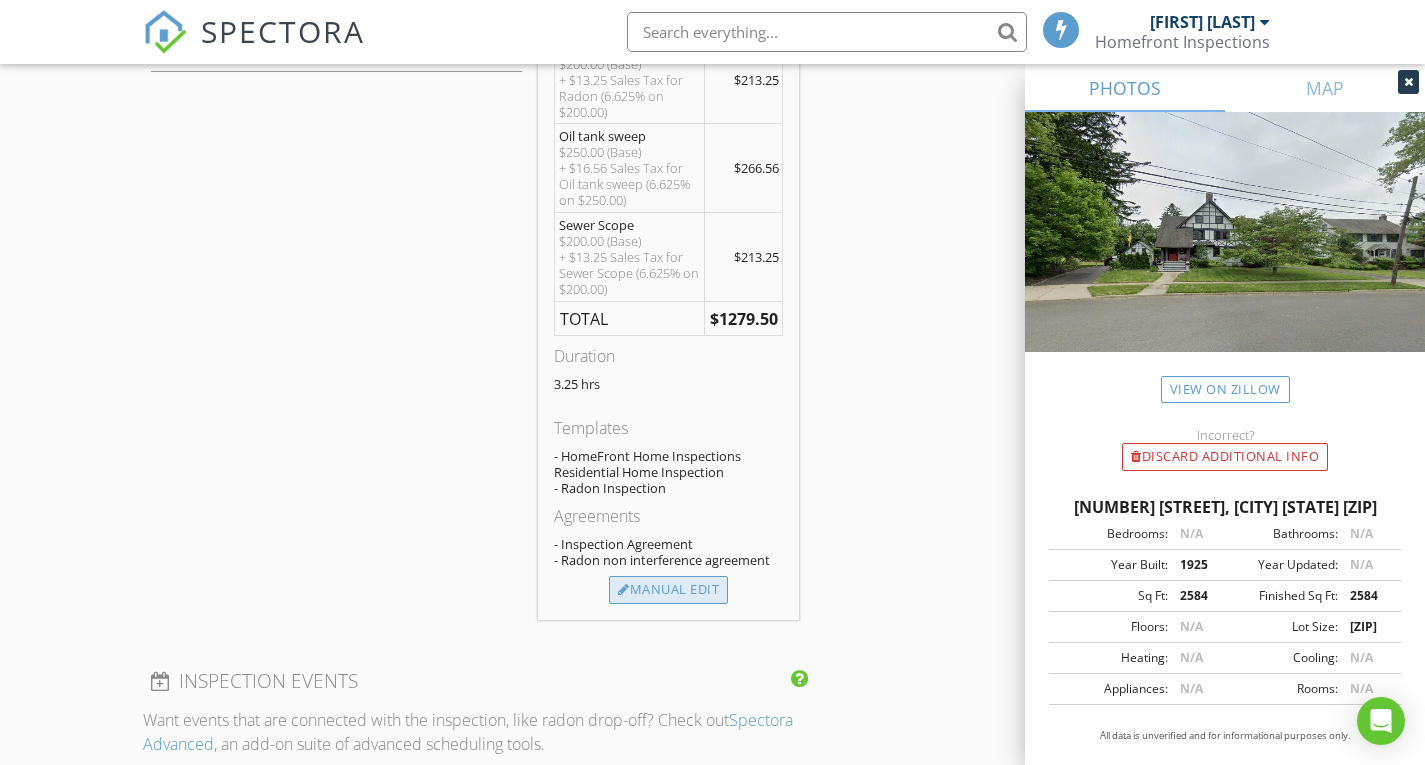 scroll, scrollTop: 1900, scrollLeft: 0, axis: vertical 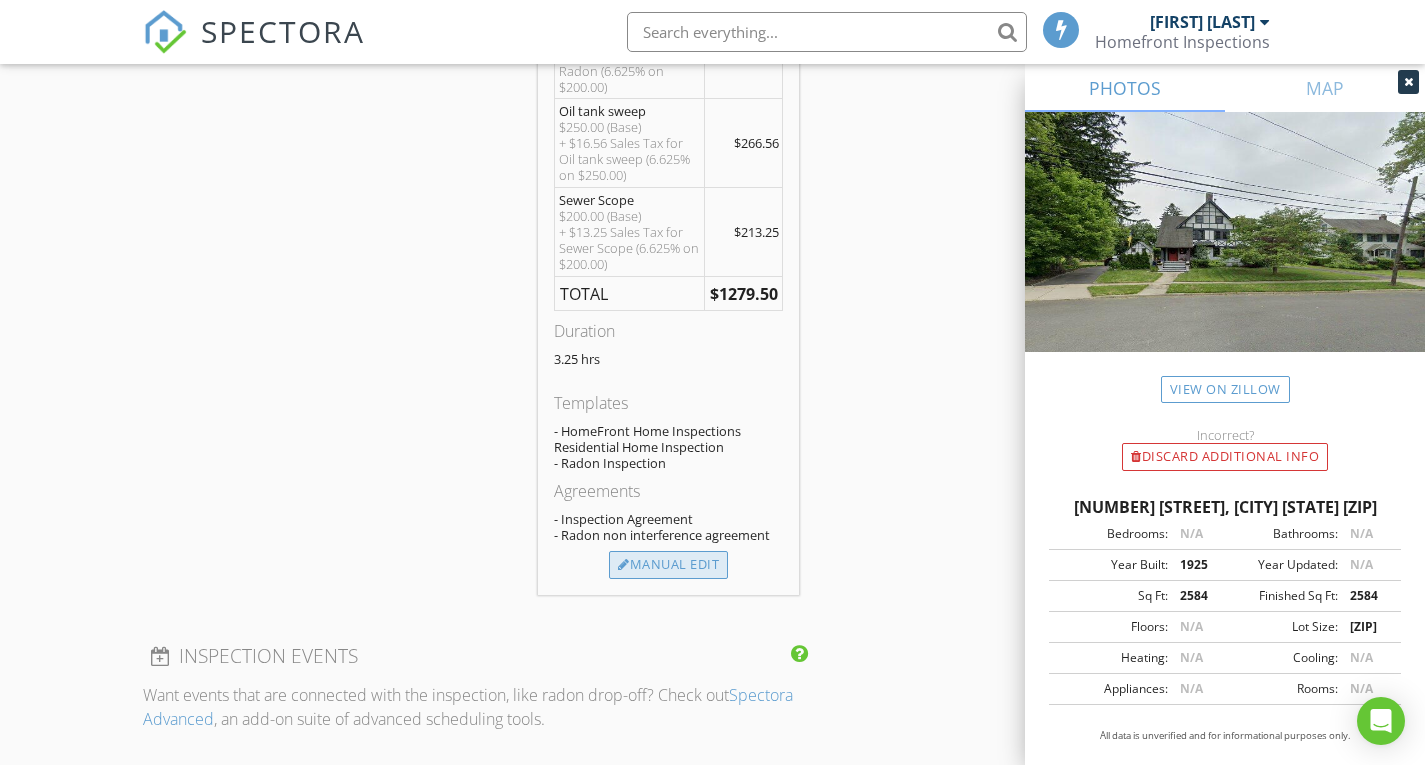 click on "Manual Edit" at bounding box center (668, 565) 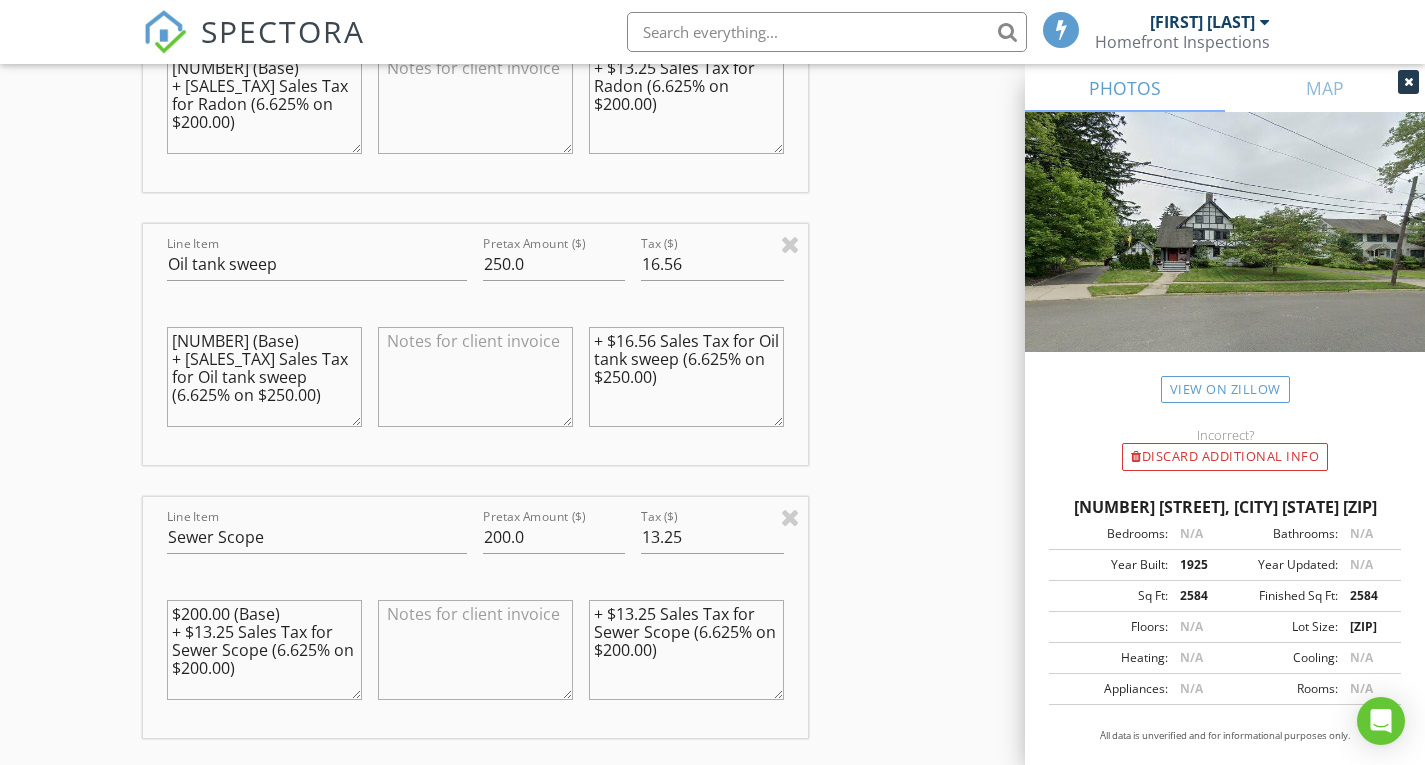 scroll, scrollTop: 2300, scrollLeft: 0, axis: vertical 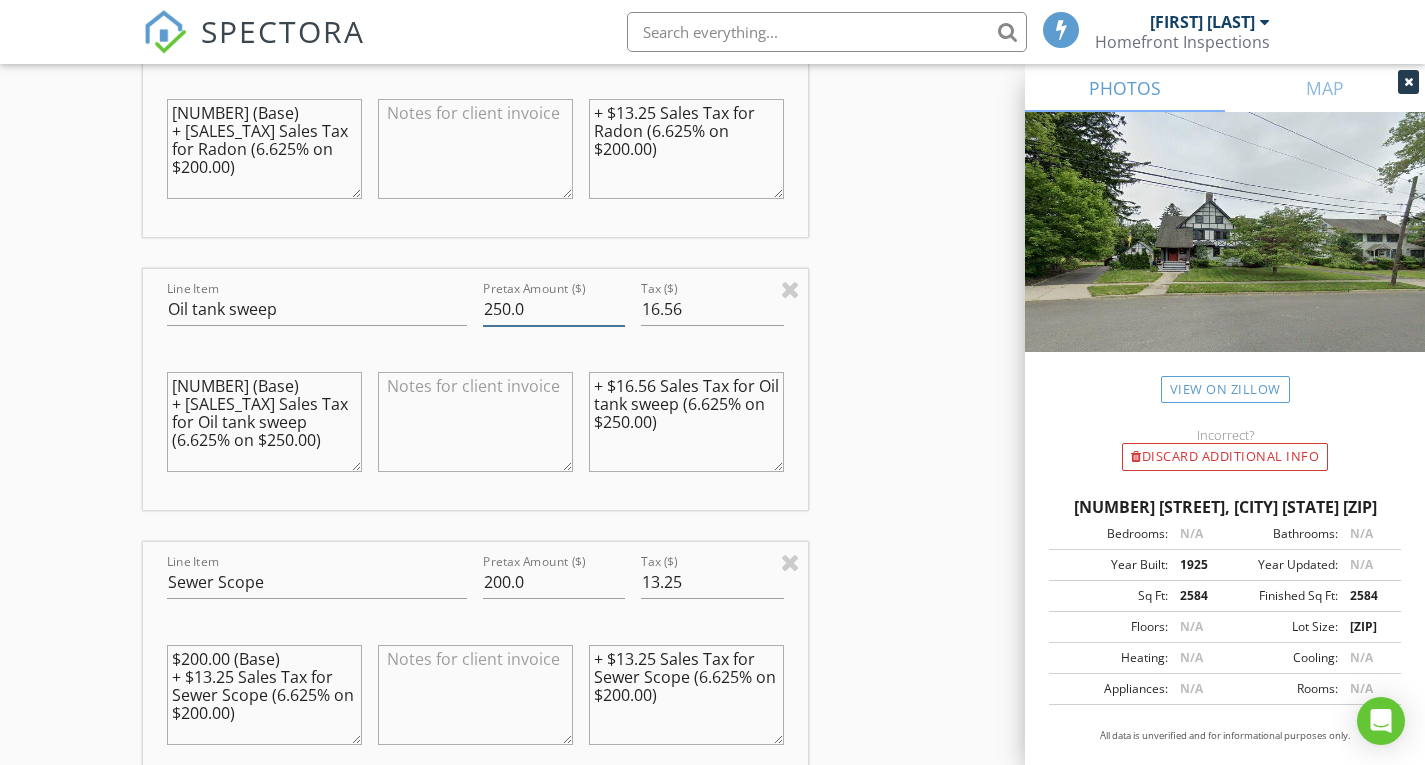 click on "250.0" at bounding box center (554, 309) 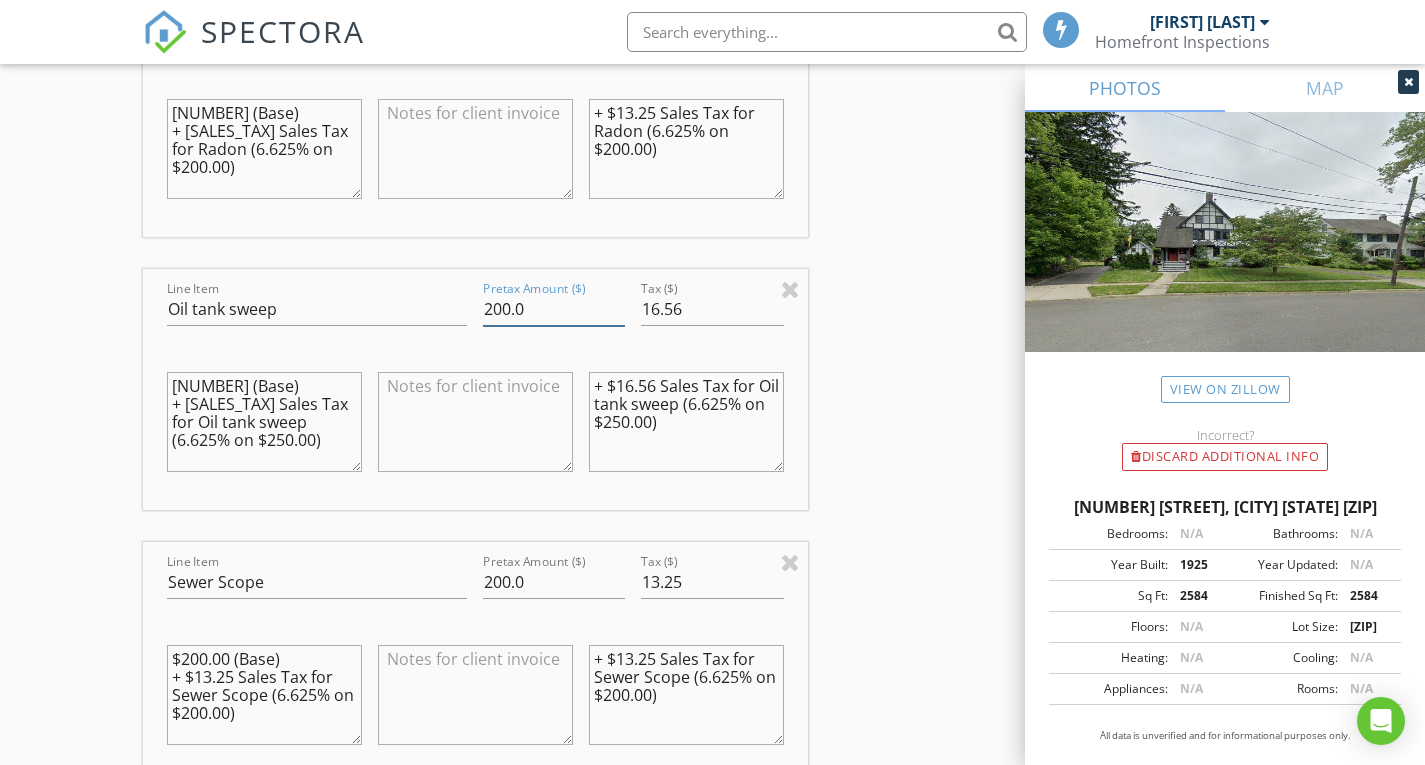 type on "200.0" 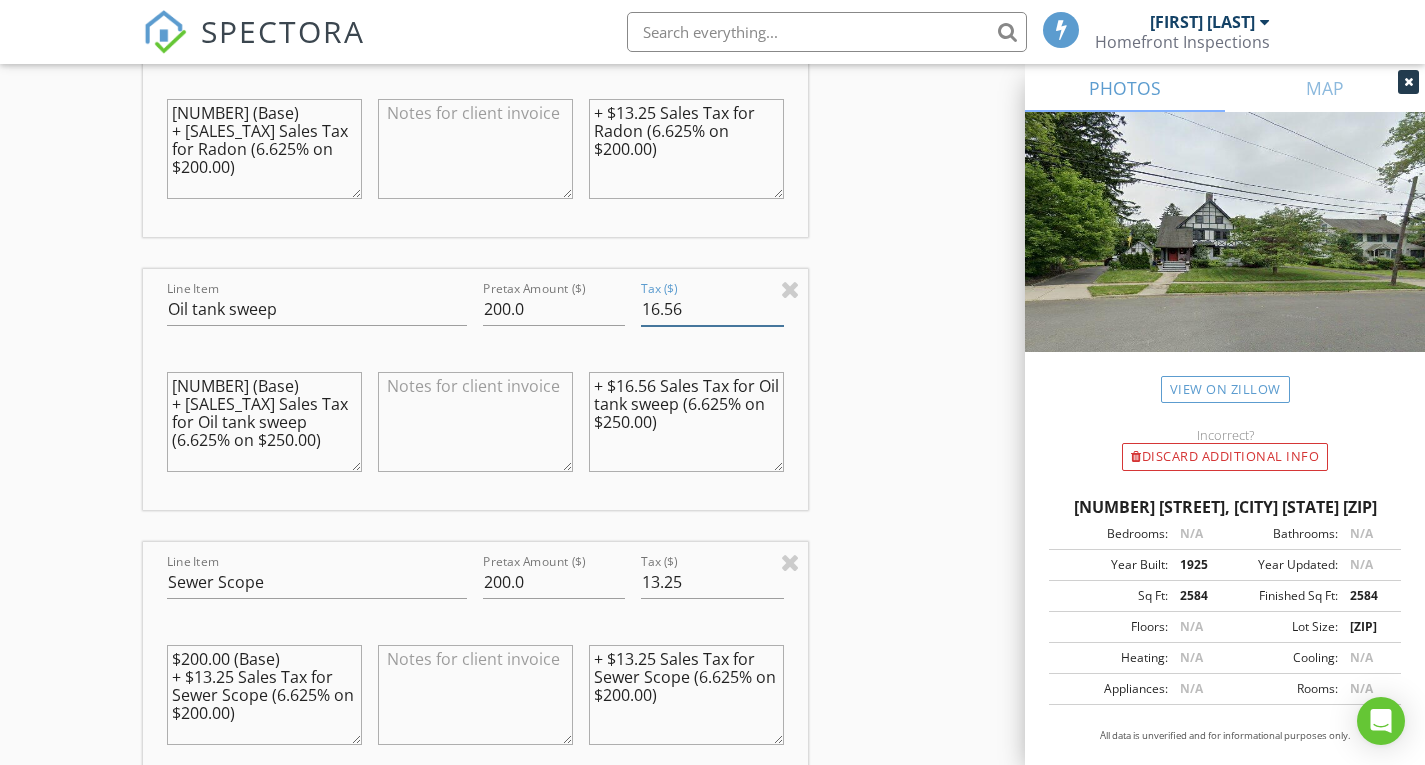 drag, startPoint x: 683, startPoint y: 326, endPoint x: 641, endPoint y: 327, distance: 42.0119 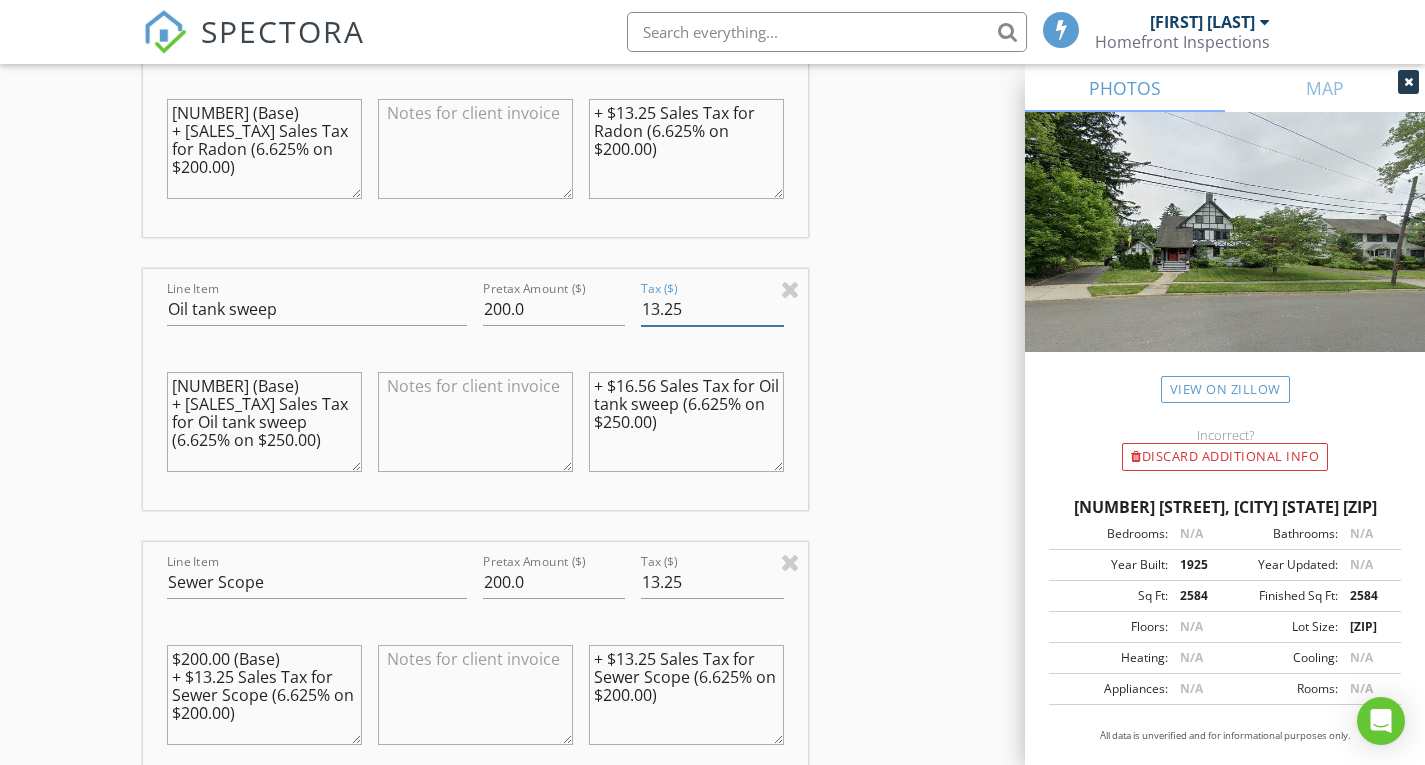 type on "13.25" 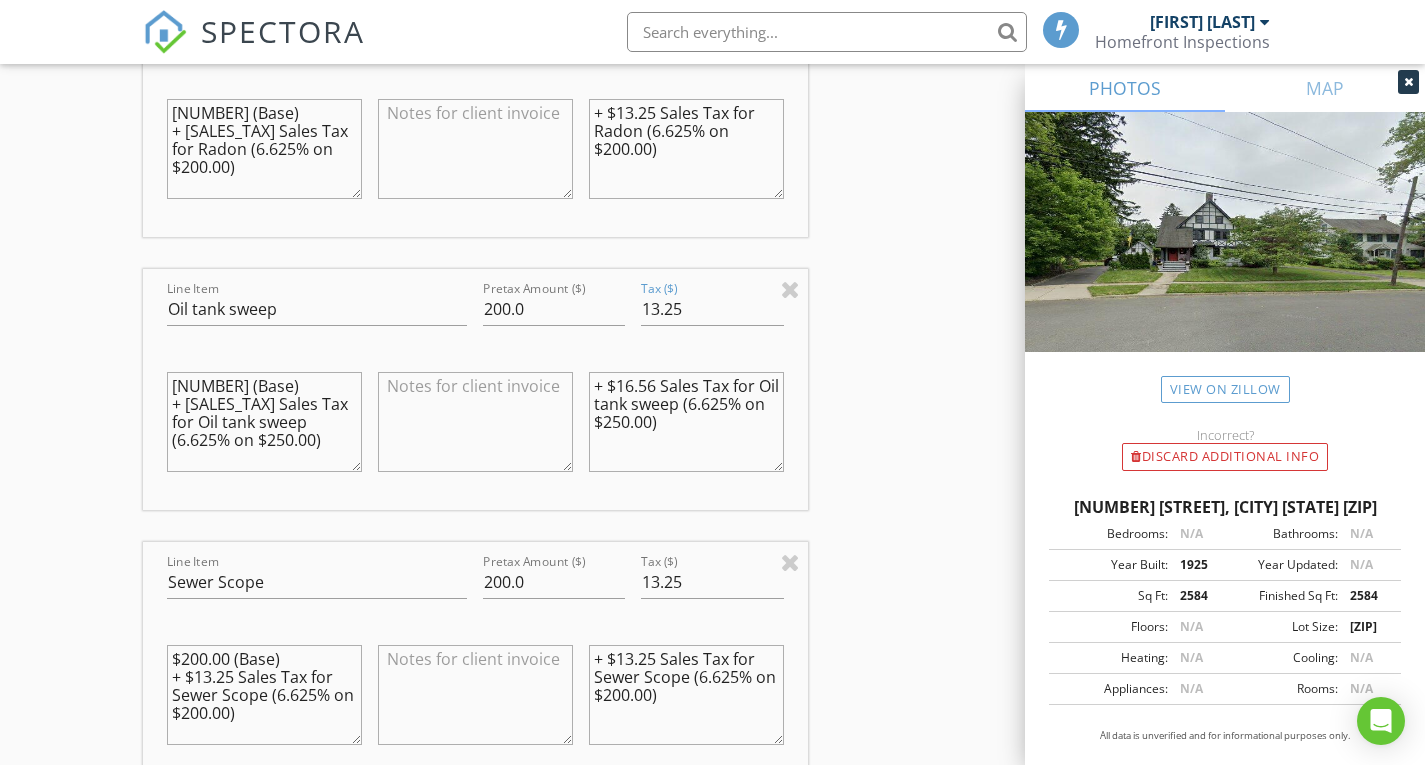 click on "INSPECTOR(S)
check_box   Christopher Velis   PRIMARY   Christopher Velis arrow_drop_down   check_box_outline_blank Christopher Velis specifically requested
Date/Time
08/05/2025 1:00 PM
Location
Address Search       Address 127 Severin Ct   Unit   City Cranford   State NJ   Zip 07016   County Union     Square Feet 2584   Year Built 1925   Foundation arrow_drop_down     Christopher Velis     34.5 miles     (an hour)
client
check_box Enable Client CC email for this inspection   Client Search     check_box_outline_blank Client is a Company/Organization     First Name Patrick   Last Name Lynch   Email PDL321@gmail.com   CC Email   Phone 631-576-6059   Address   City   State   Zip       Notes   Private Notes
ADD ADDITIONAL client
SERVICES
check_box   Home Inspection   check_box" at bounding box center (713, 524) 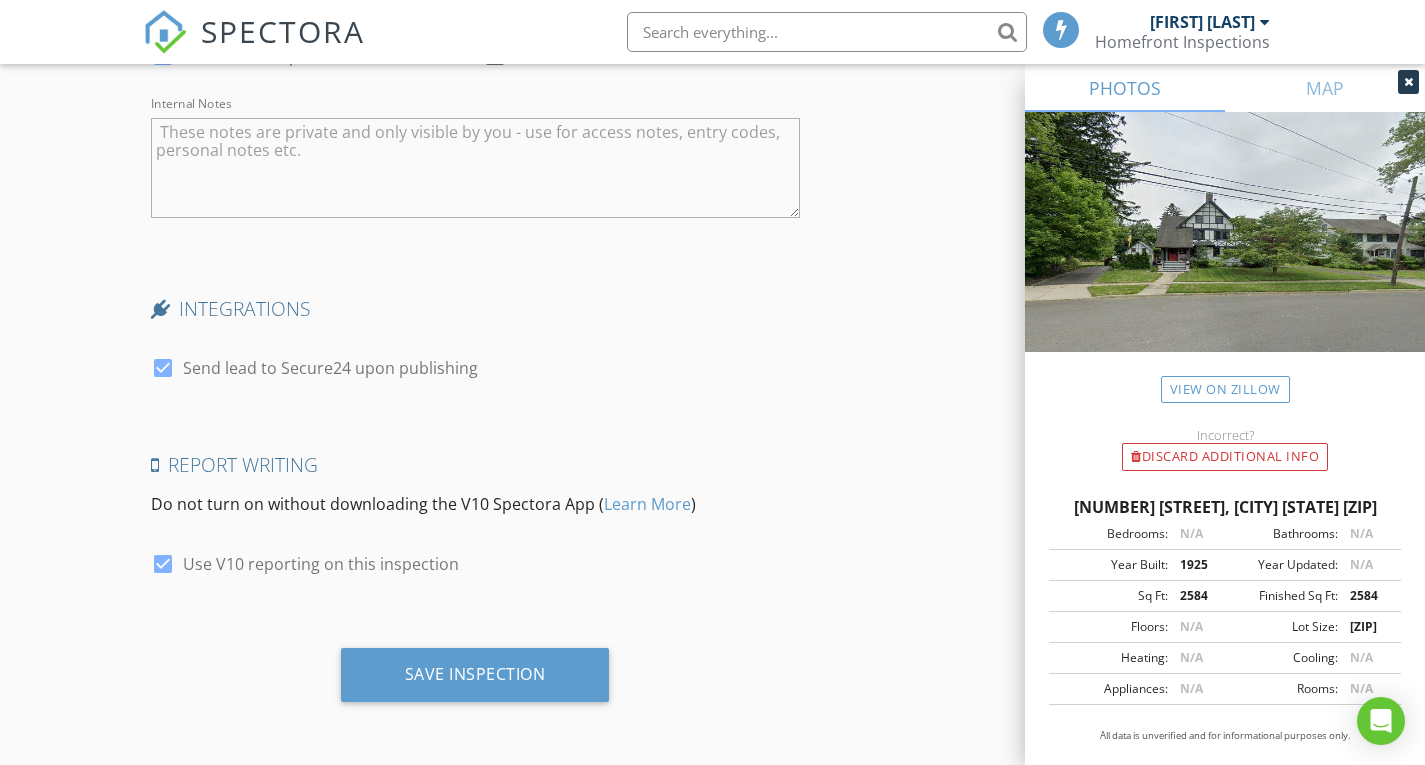 scroll, scrollTop: 4717, scrollLeft: 0, axis: vertical 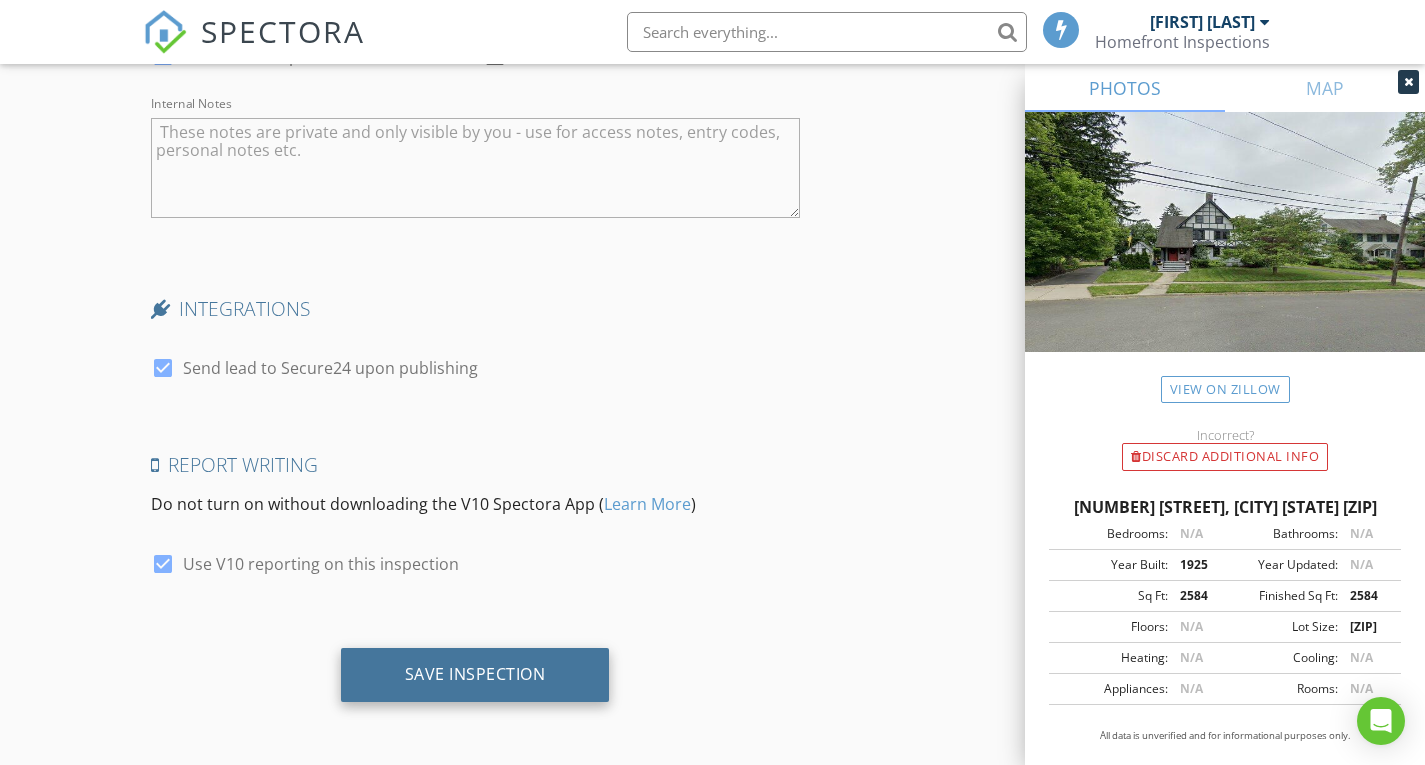 click on "Save Inspection" at bounding box center [475, 675] 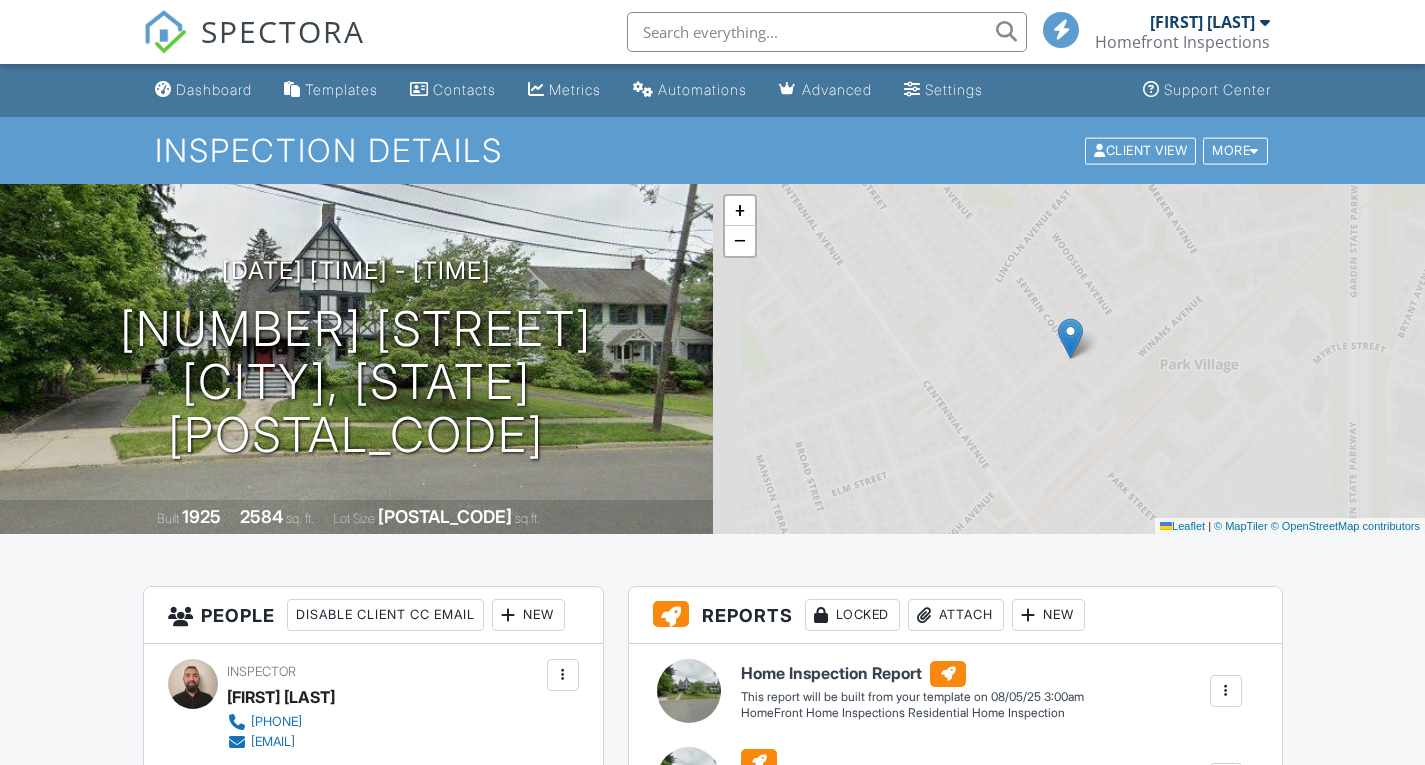 scroll, scrollTop: 0, scrollLeft: 0, axis: both 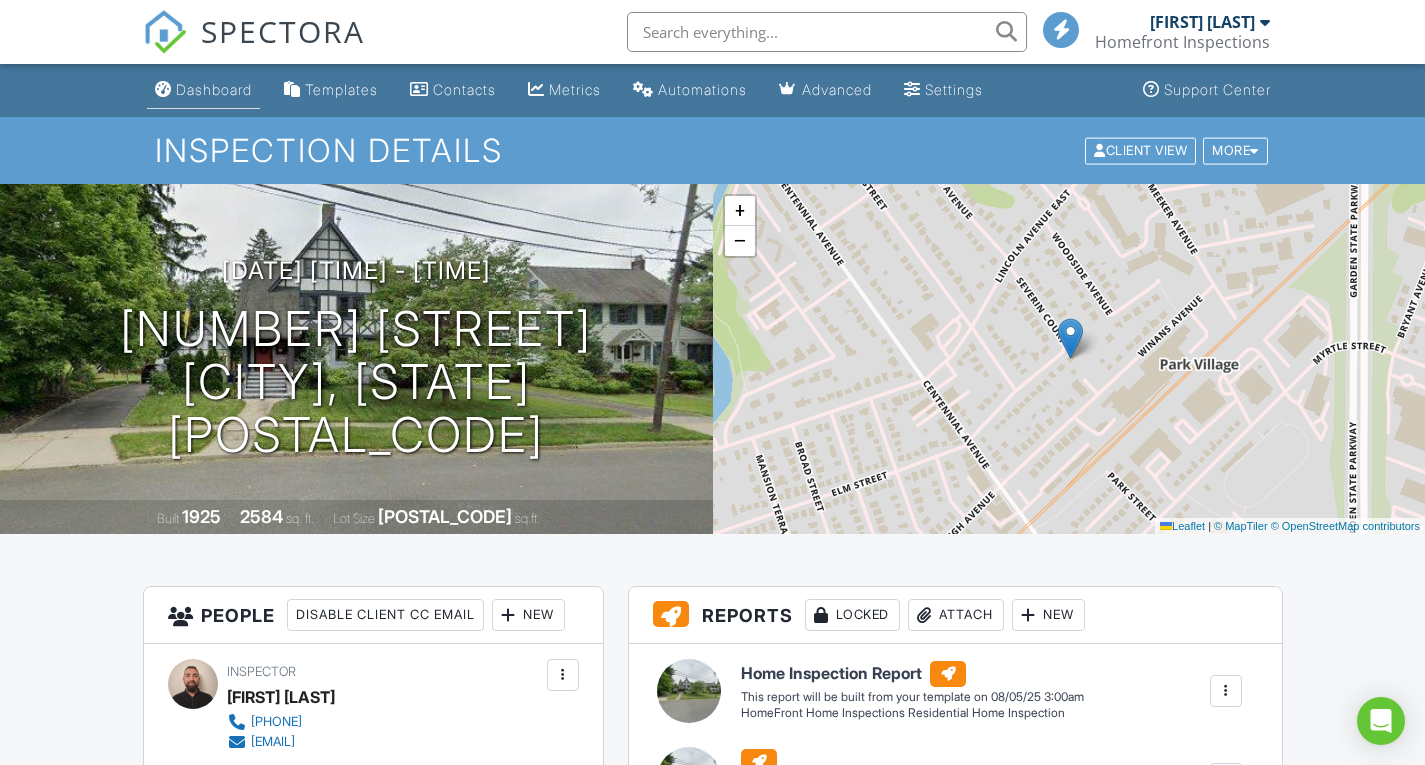 click on "Dashboard" at bounding box center (214, 89) 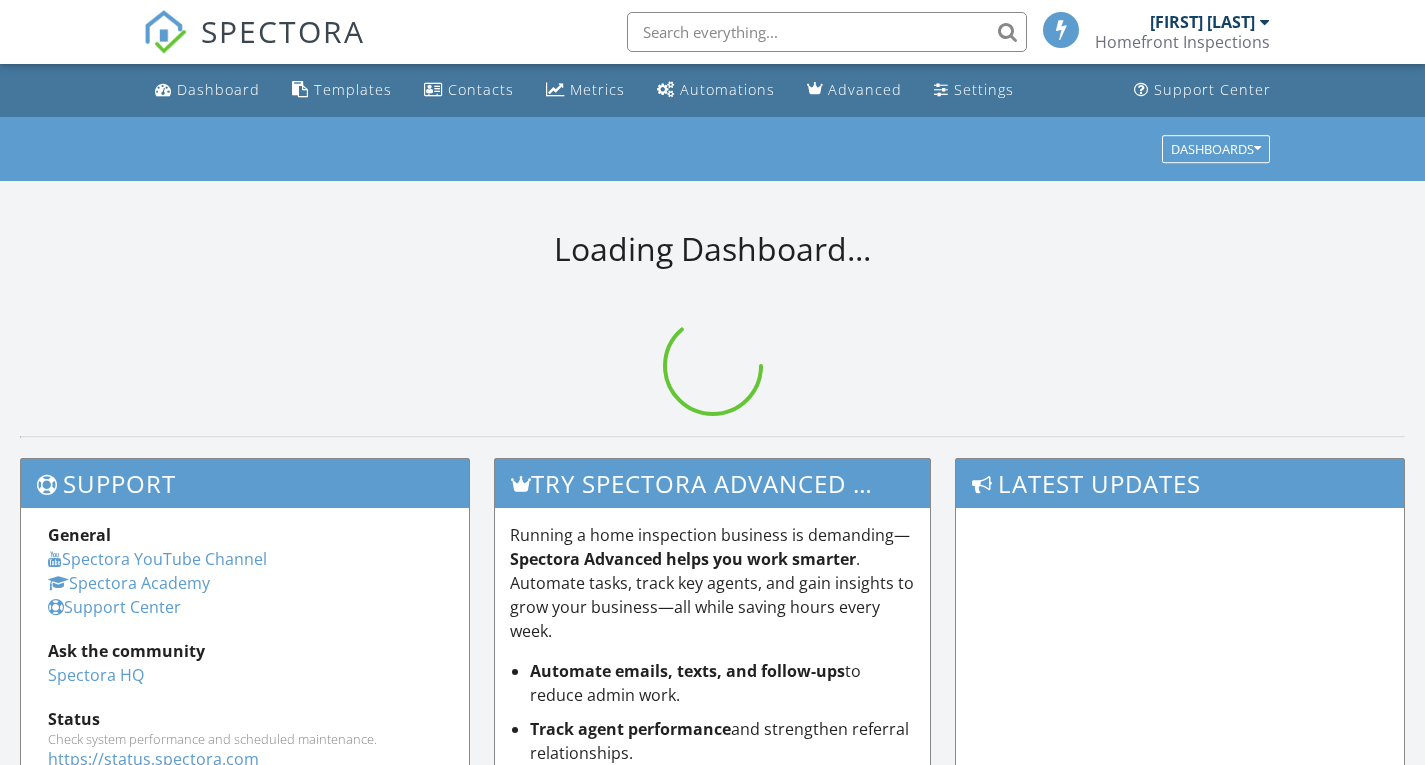 scroll, scrollTop: 0, scrollLeft: 0, axis: both 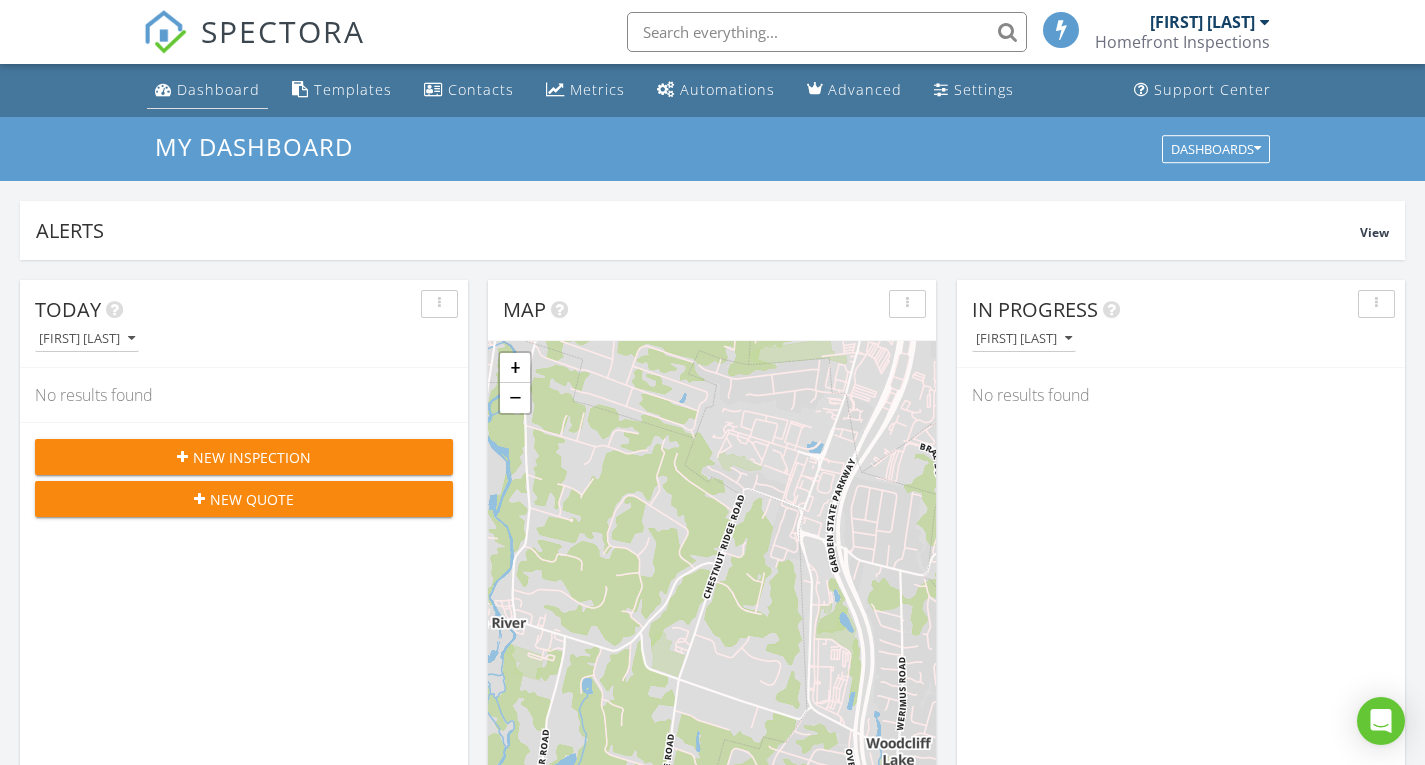 click on "Dashboard" at bounding box center (207, 90) 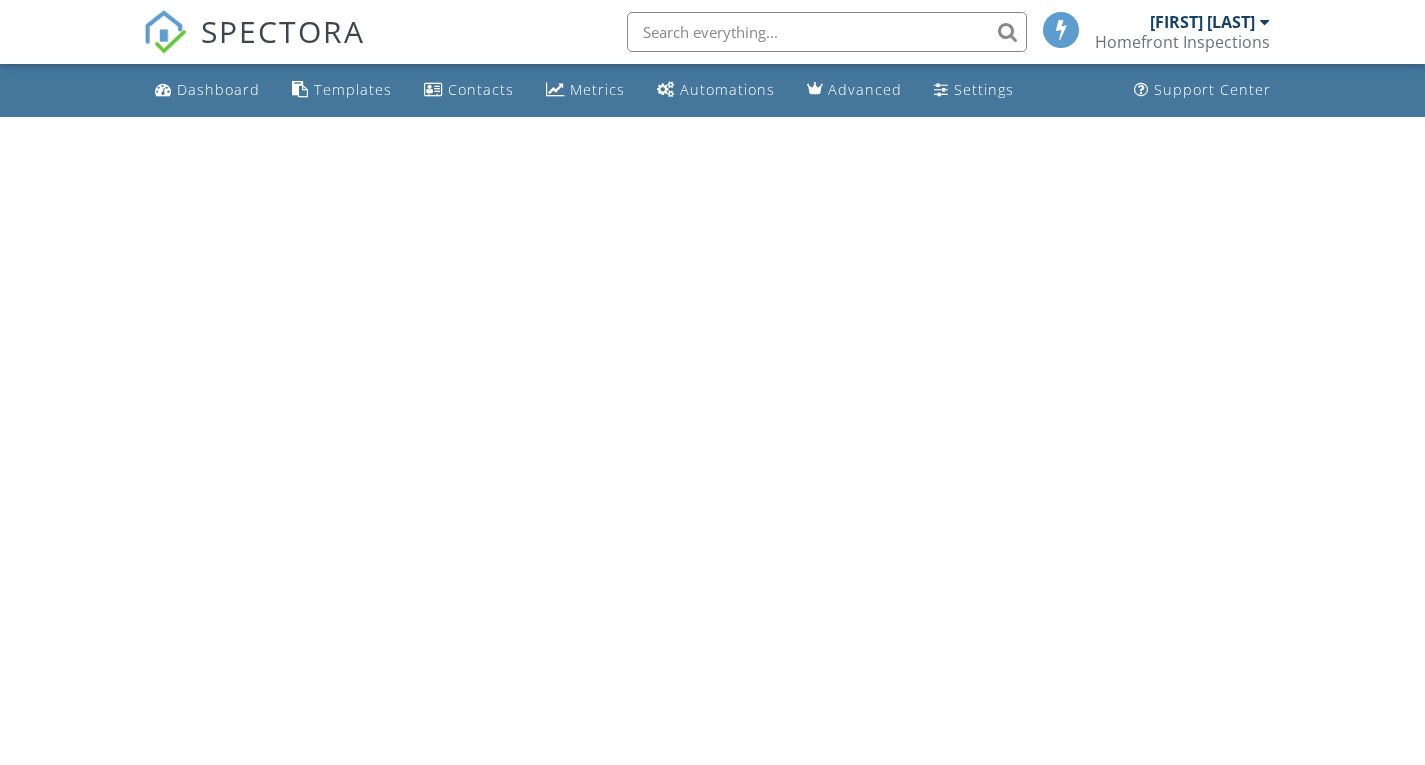 scroll, scrollTop: 0, scrollLeft: 0, axis: both 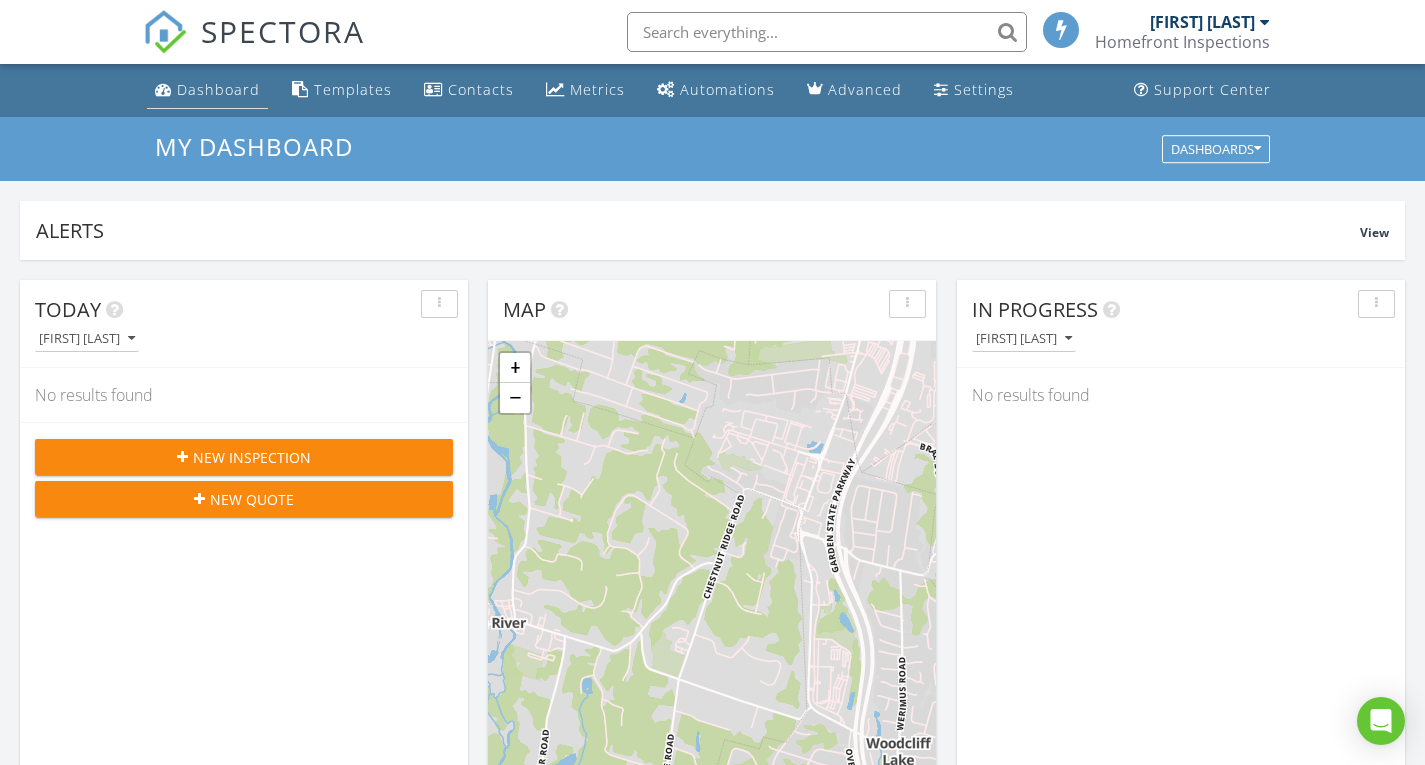 click on "Dashboard" at bounding box center (207, 90) 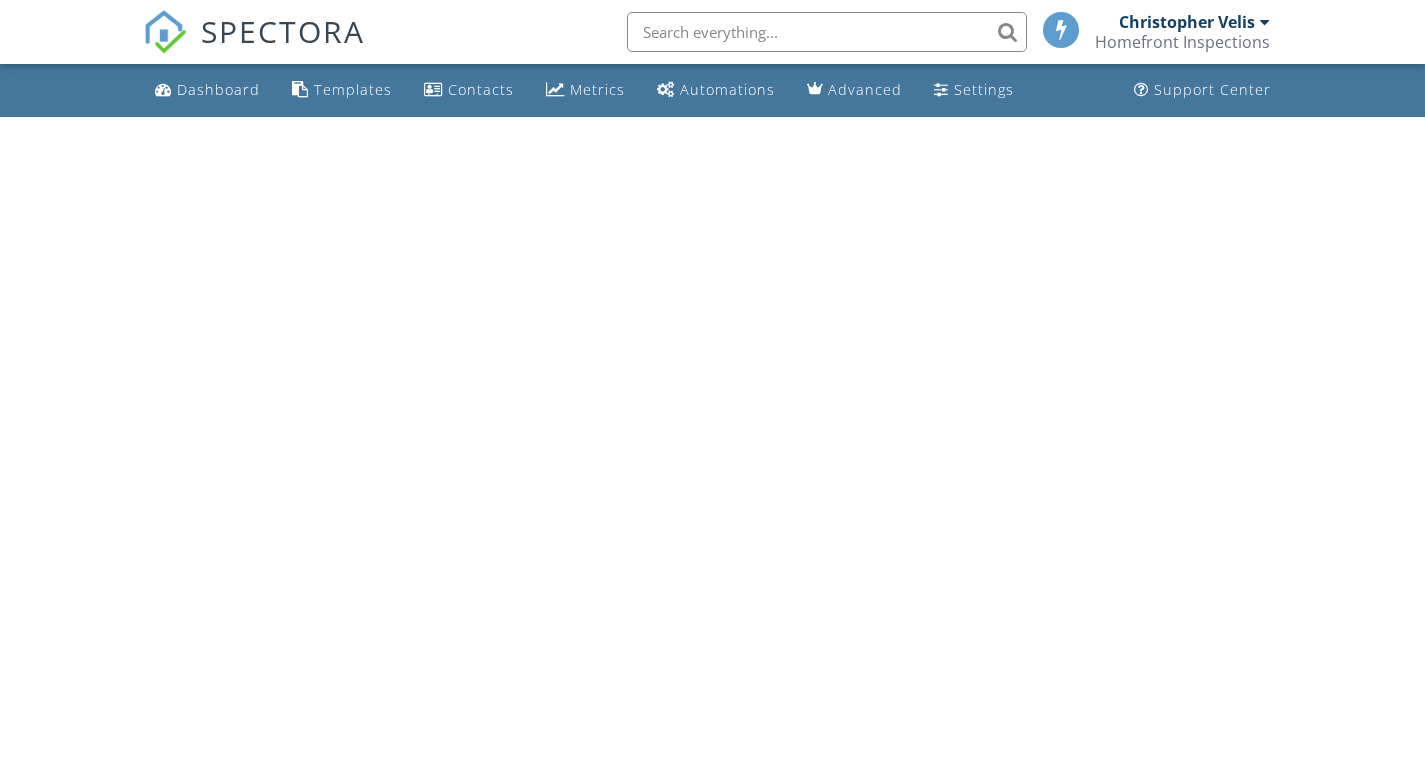 scroll, scrollTop: 0, scrollLeft: 0, axis: both 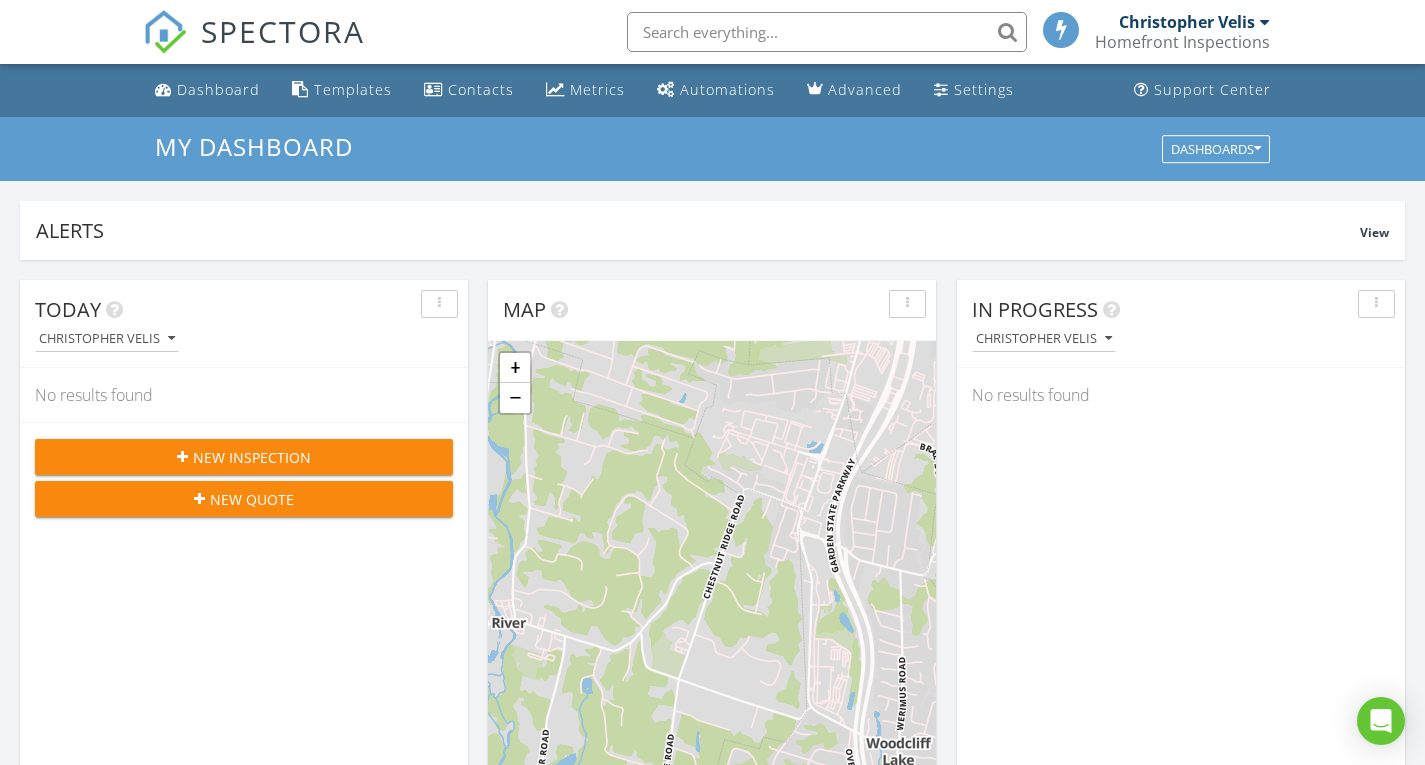 click on "SPECTORA" at bounding box center (254, 32) 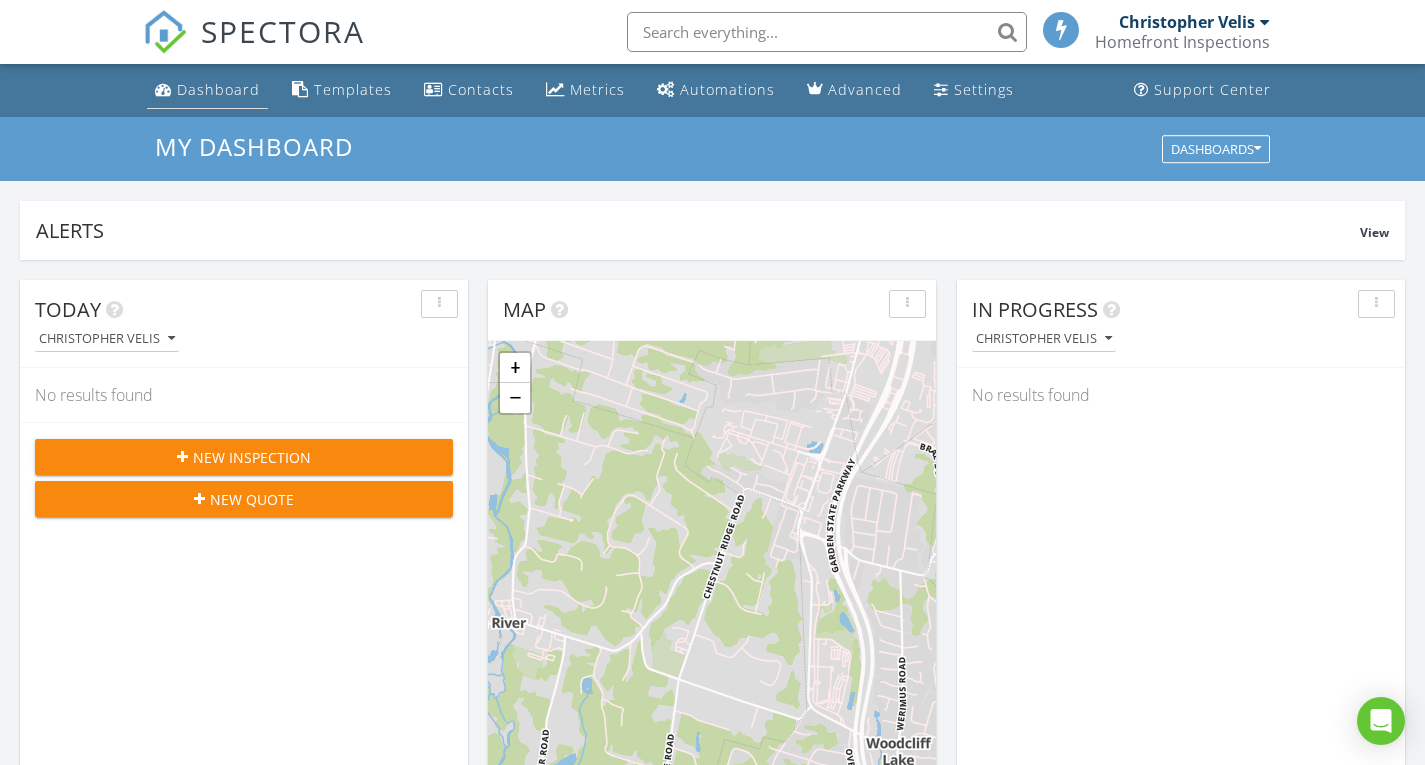 click on "Dashboard" at bounding box center (218, 89) 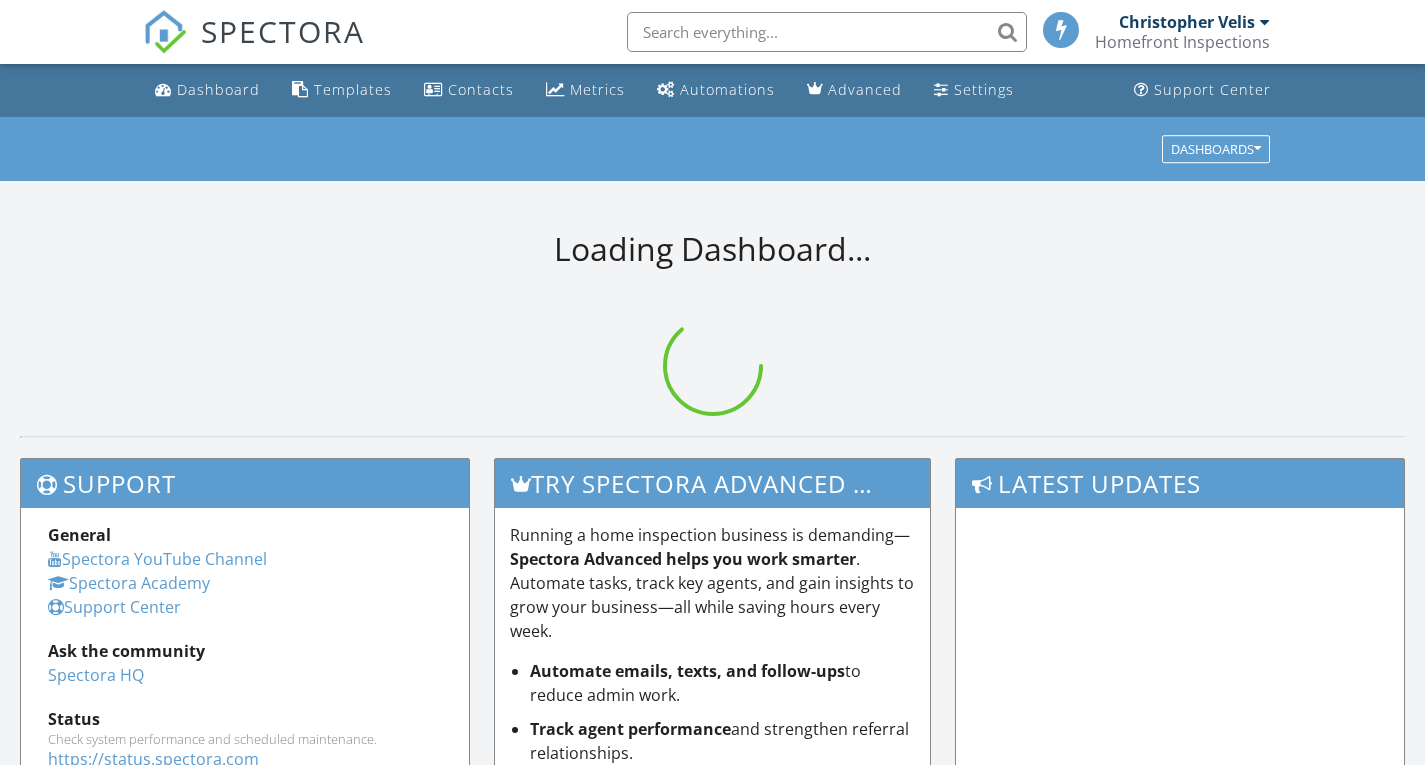 scroll, scrollTop: 0, scrollLeft: 0, axis: both 